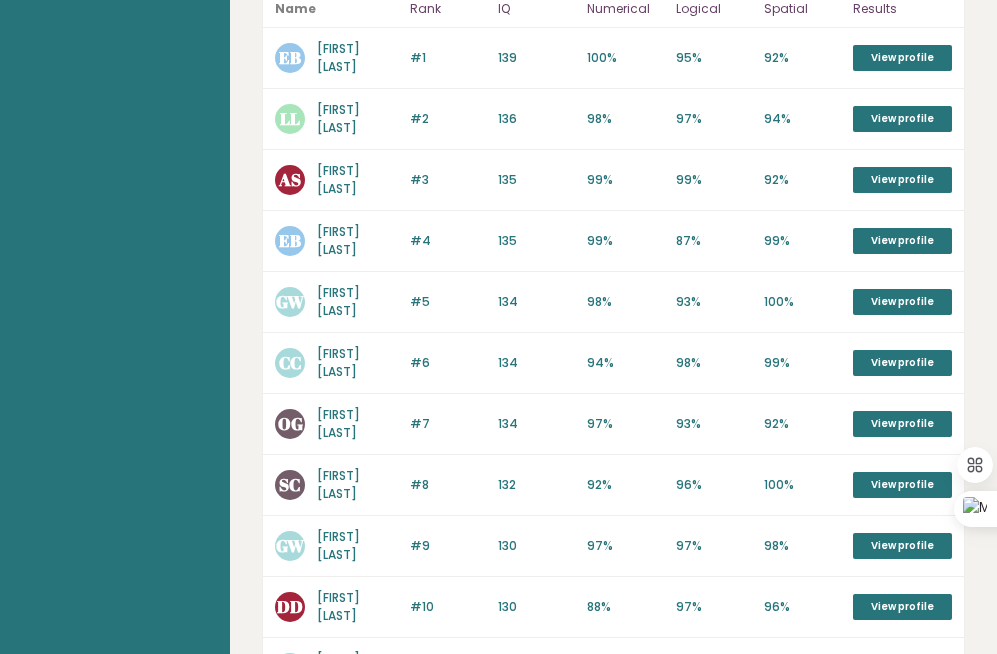 scroll, scrollTop: 0, scrollLeft: 0, axis: both 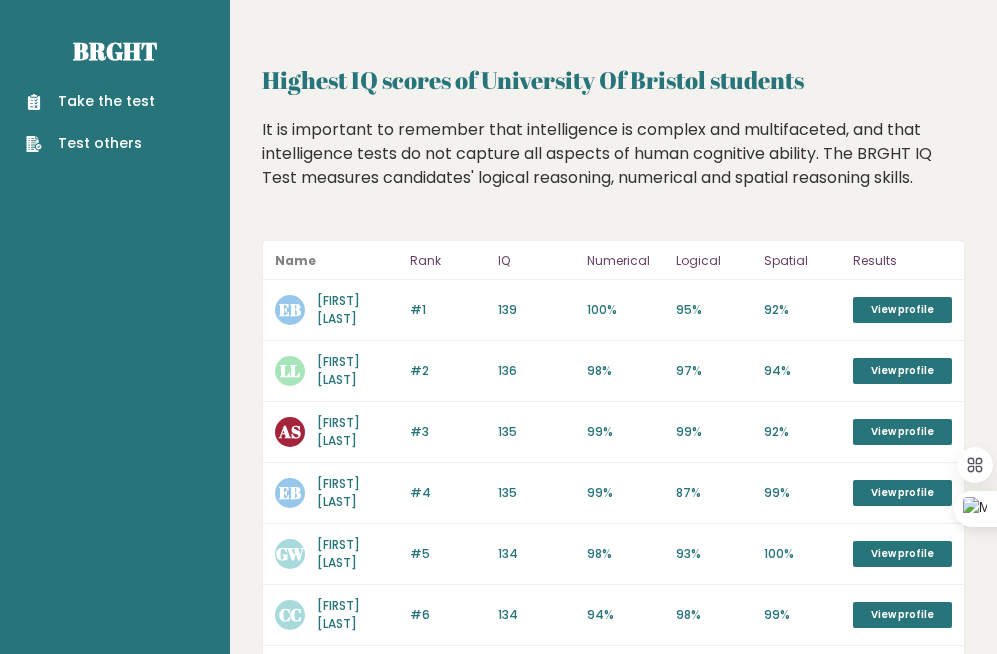 click on "Lois La" at bounding box center [338, 370] 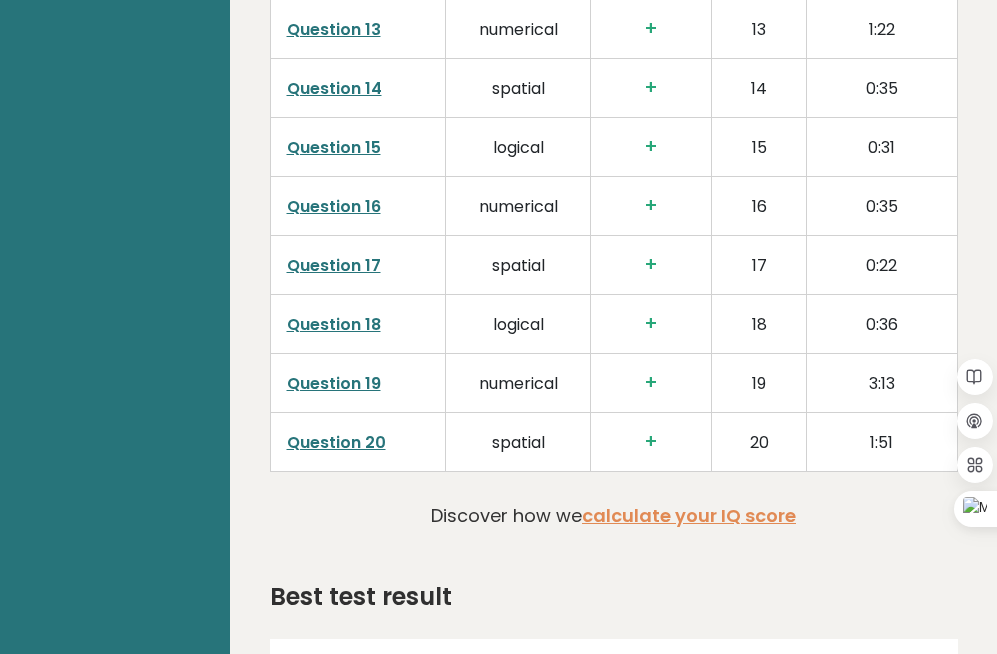 scroll, scrollTop: 3850, scrollLeft: 0, axis: vertical 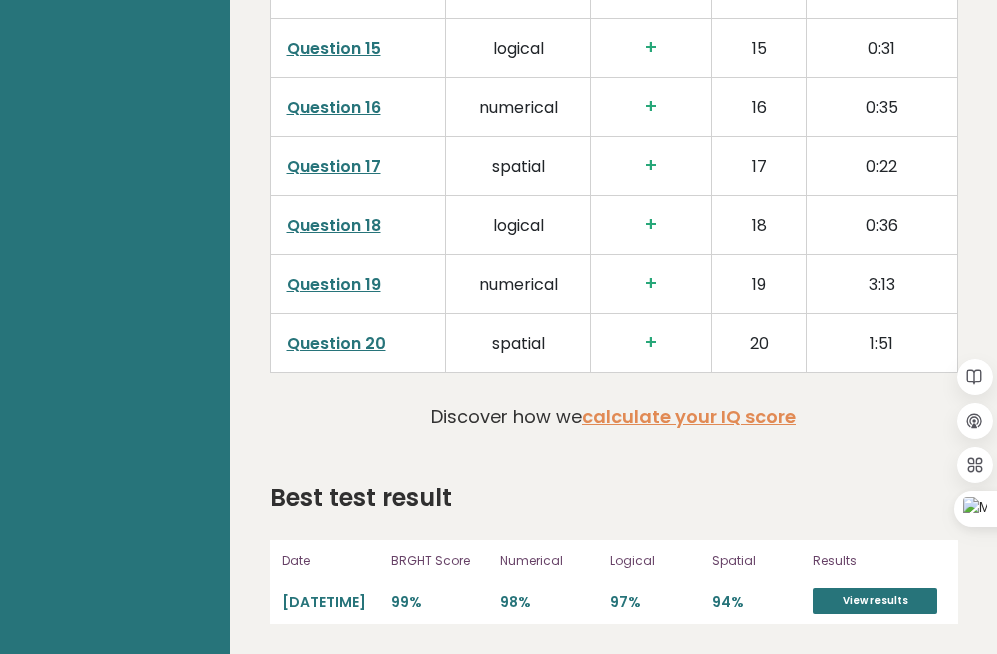click on "Question
18" at bounding box center (334, 225) 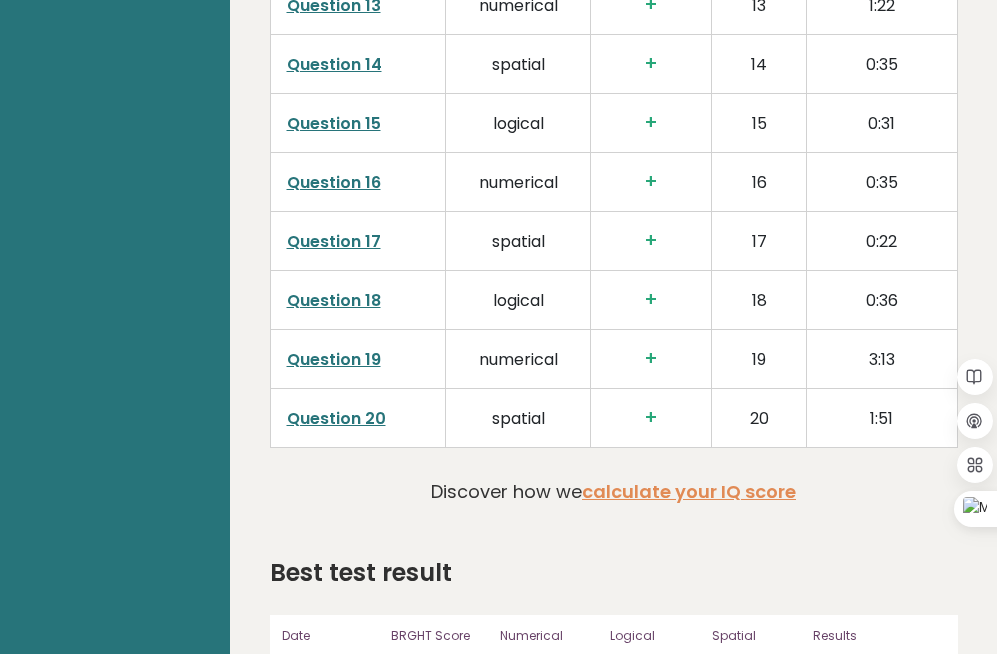 scroll, scrollTop: 3749, scrollLeft: 0, axis: vertical 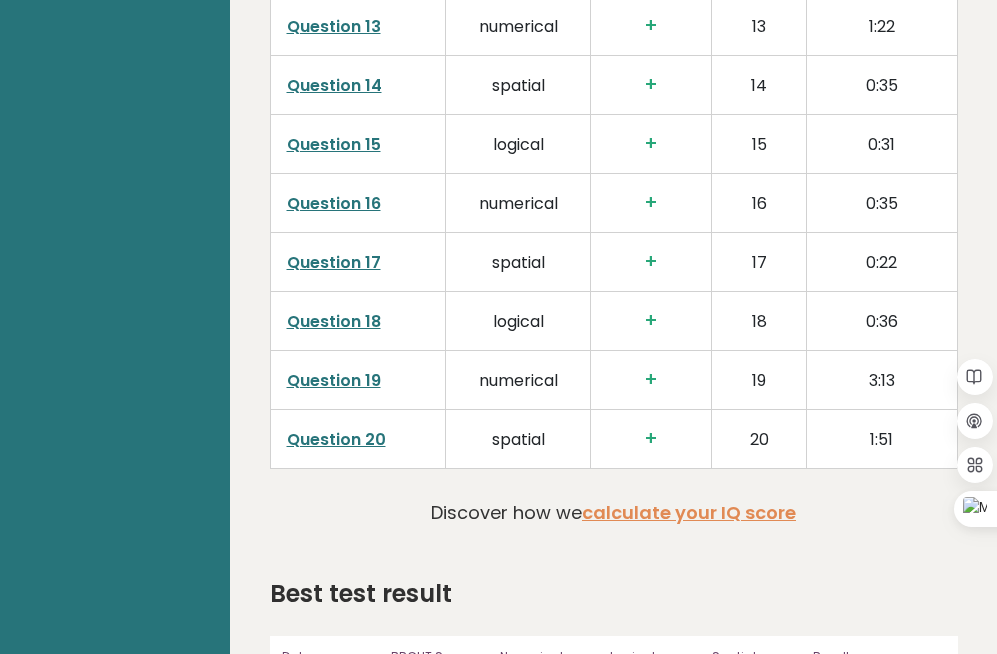 click on "Question
20" at bounding box center [336, 439] 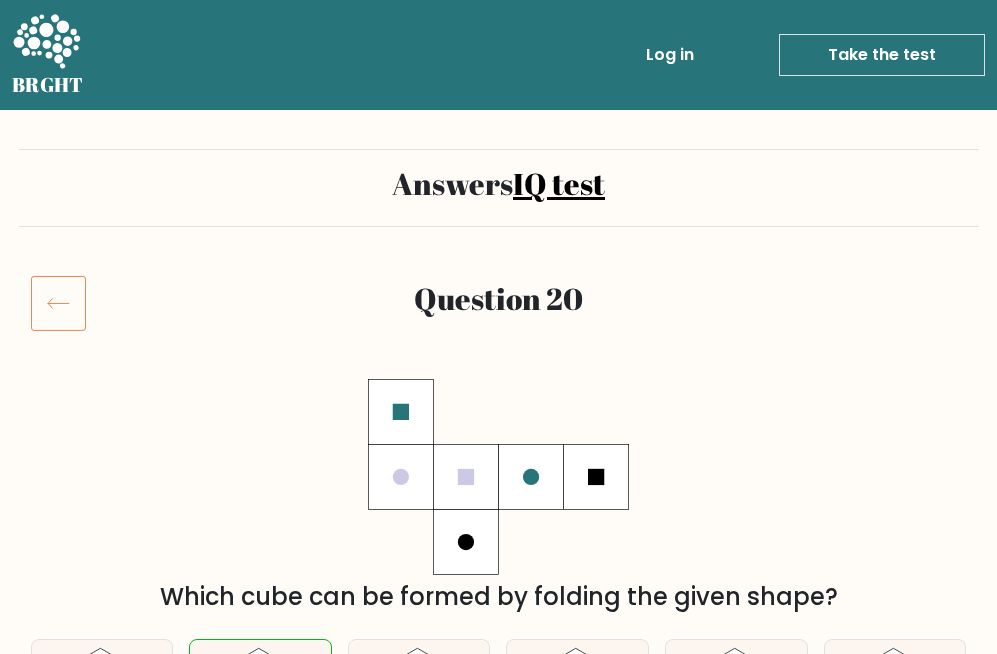 scroll, scrollTop: 0, scrollLeft: 0, axis: both 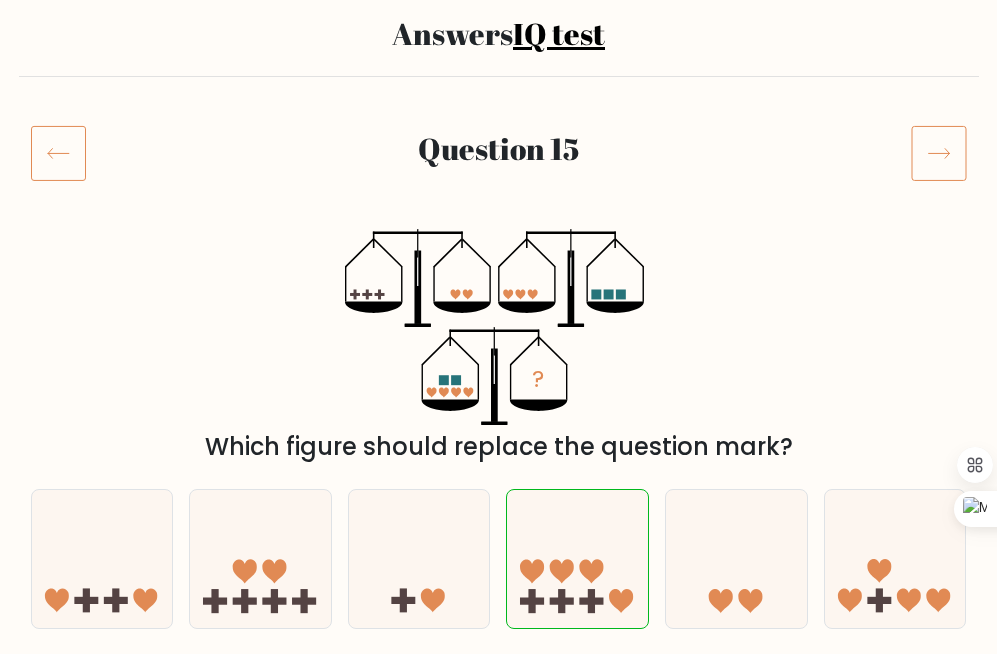 click 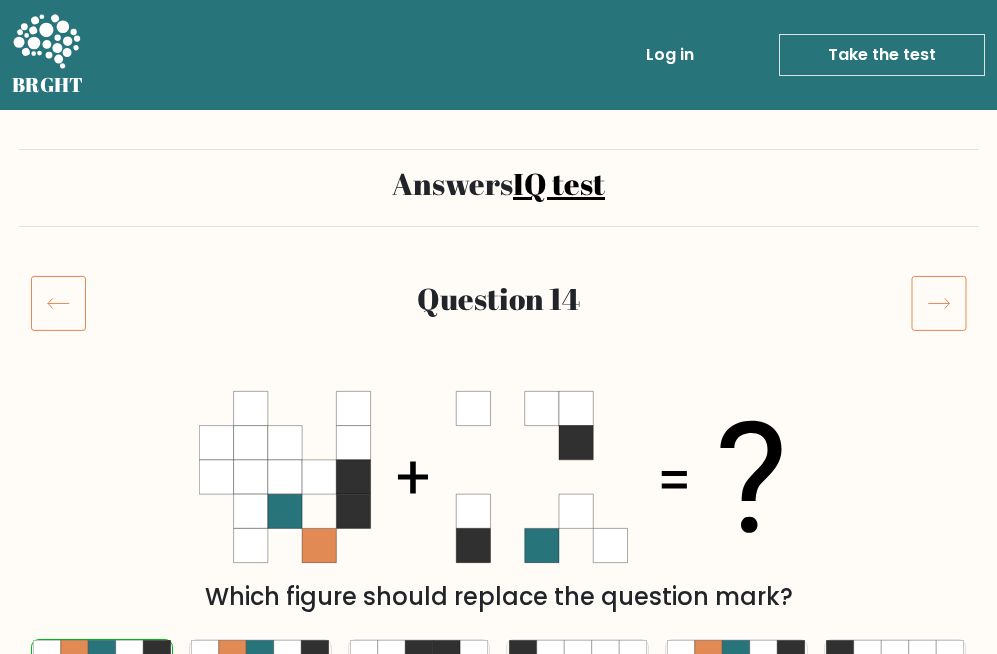 scroll, scrollTop: 0, scrollLeft: 0, axis: both 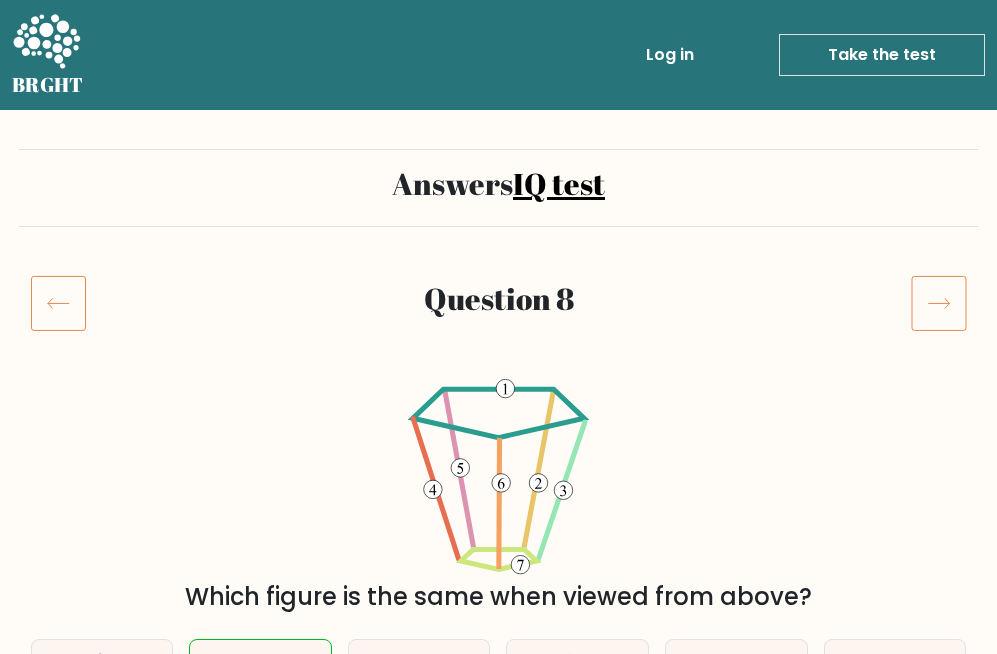 click 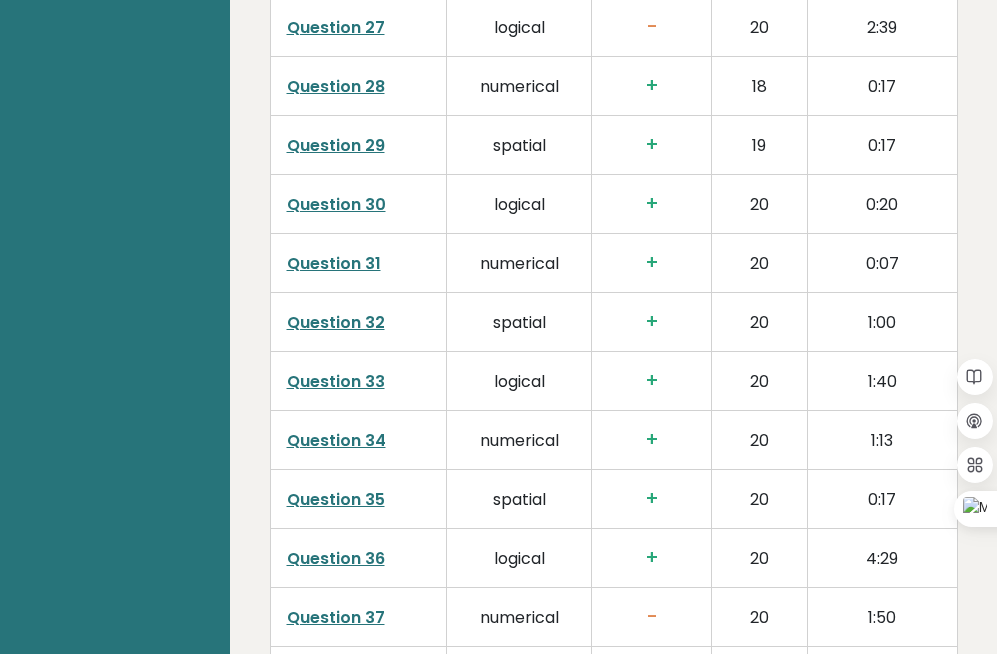 scroll, scrollTop: 5210, scrollLeft: 0, axis: vertical 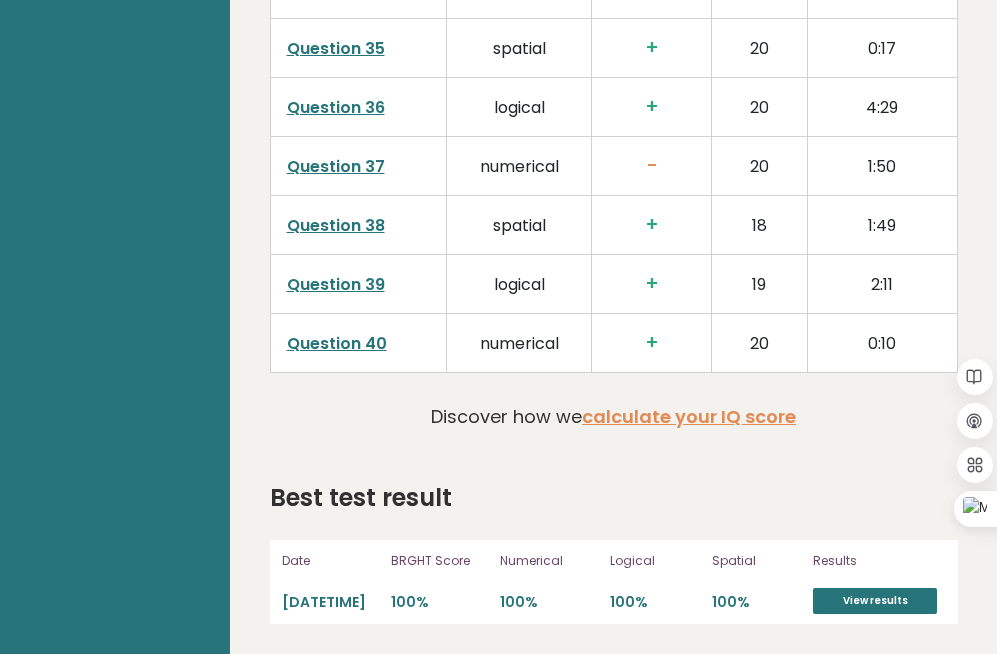 click on "Question
40" at bounding box center (337, 343) 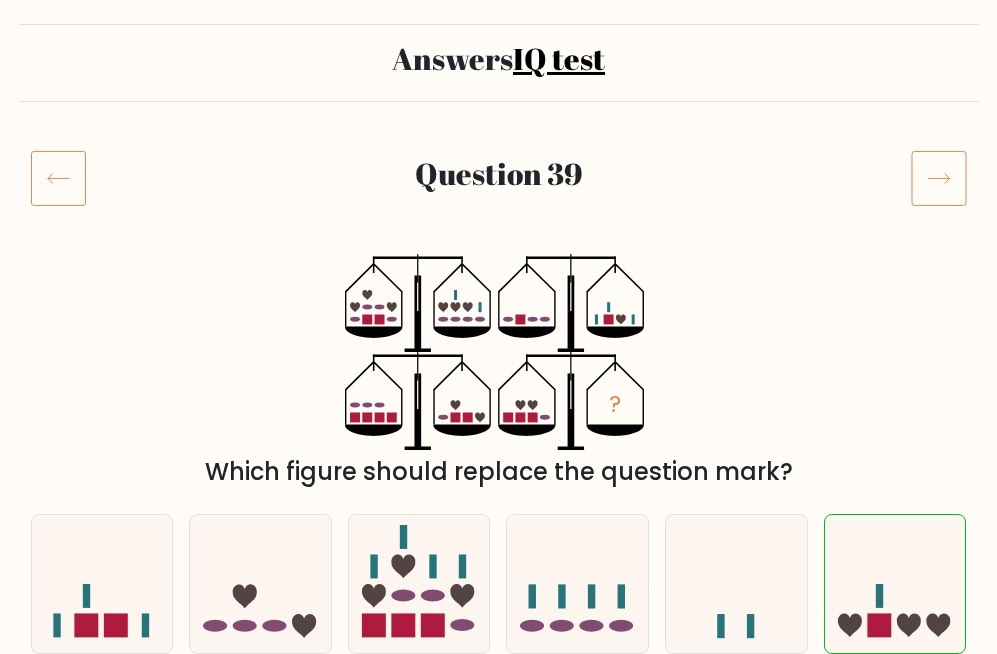 scroll, scrollTop: 178, scrollLeft: 0, axis: vertical 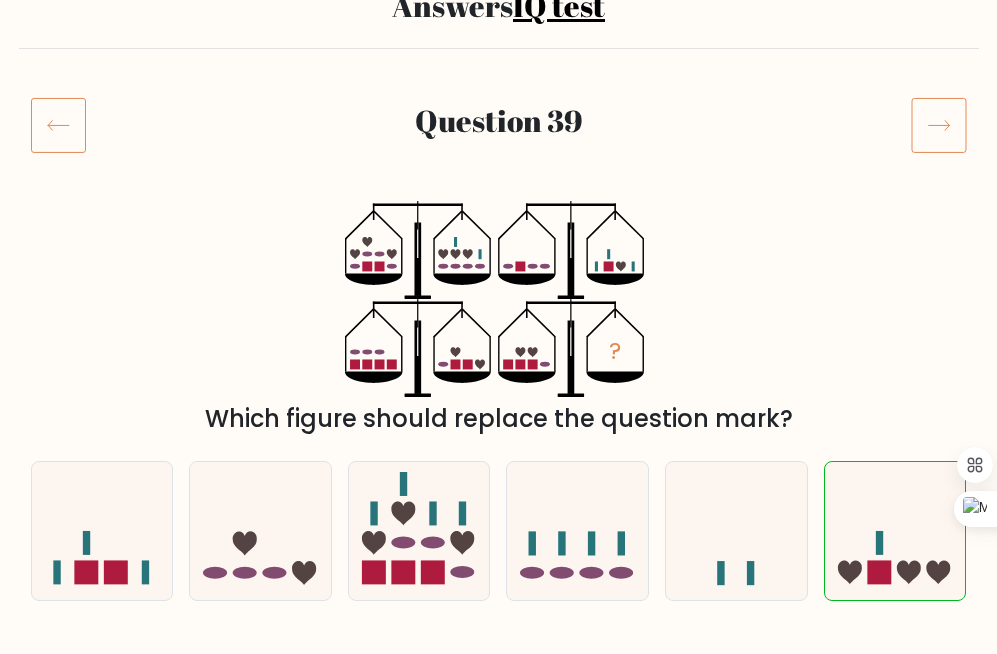 click at bounding box center [59, 125] 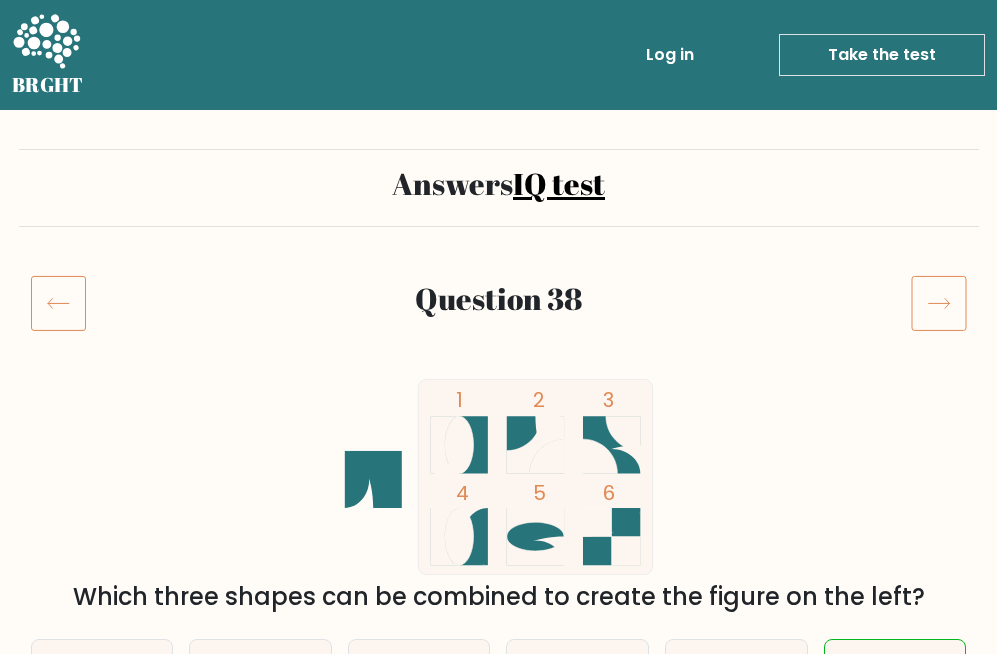 drag, startPoint x: 0, startPoint y: 0, endPoint x: 60, endPoint y: 285, distance: 291.2473 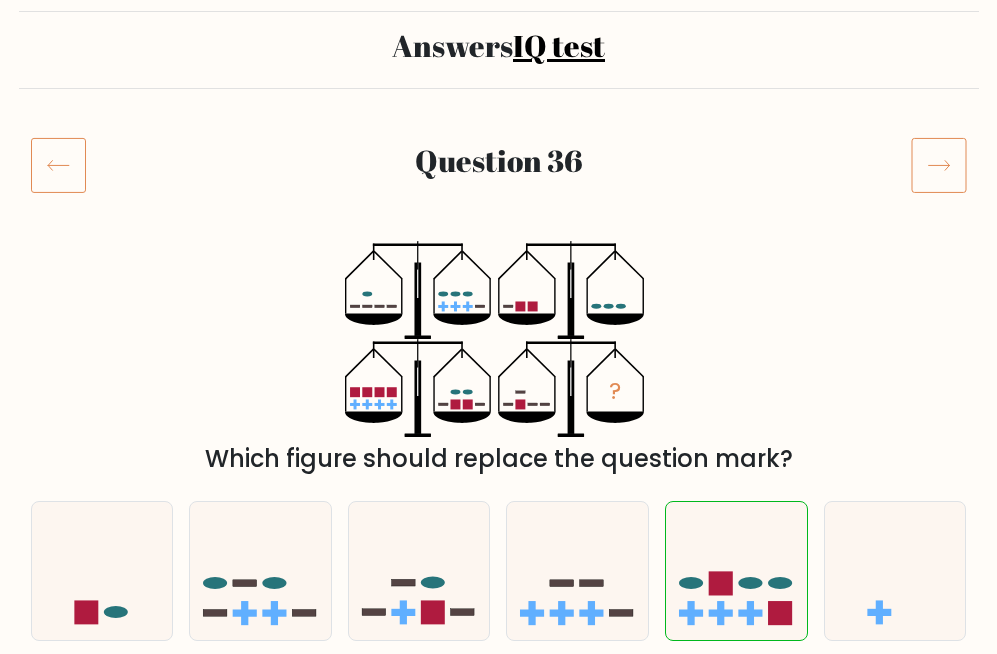 scroll, scrollTop: 138, scrollLeft: 0, axis: vertical 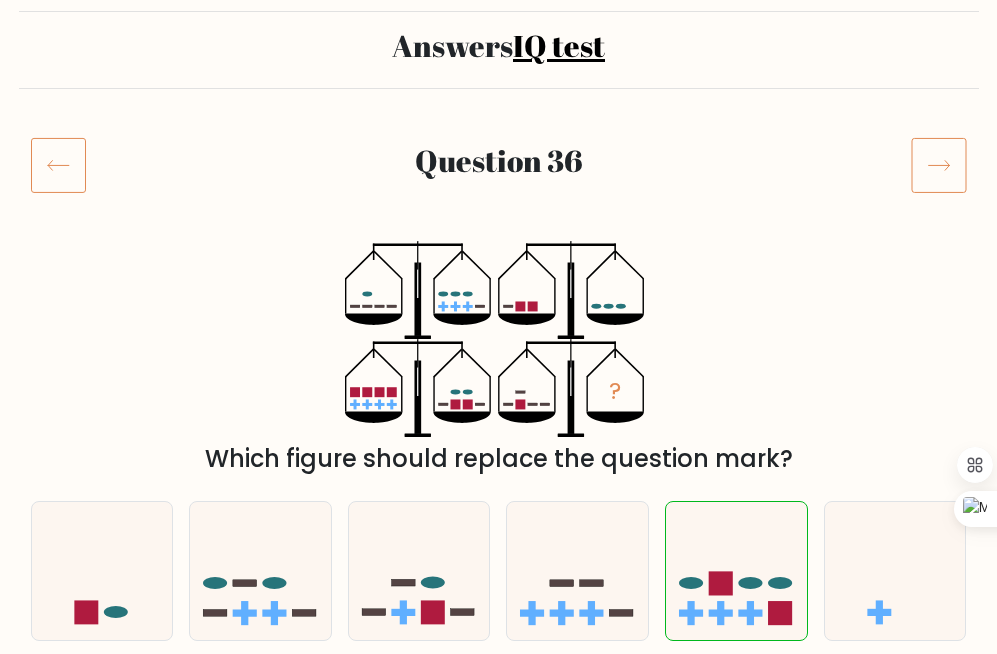 click 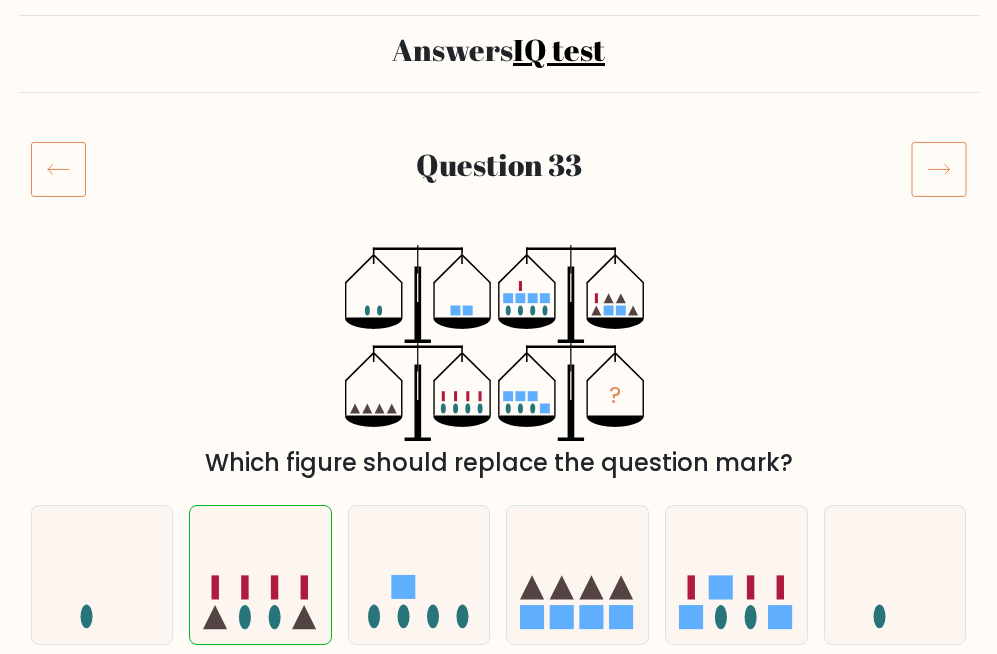 scroll, scrollTop: 129, scrollLeft: 0, axis: vertical 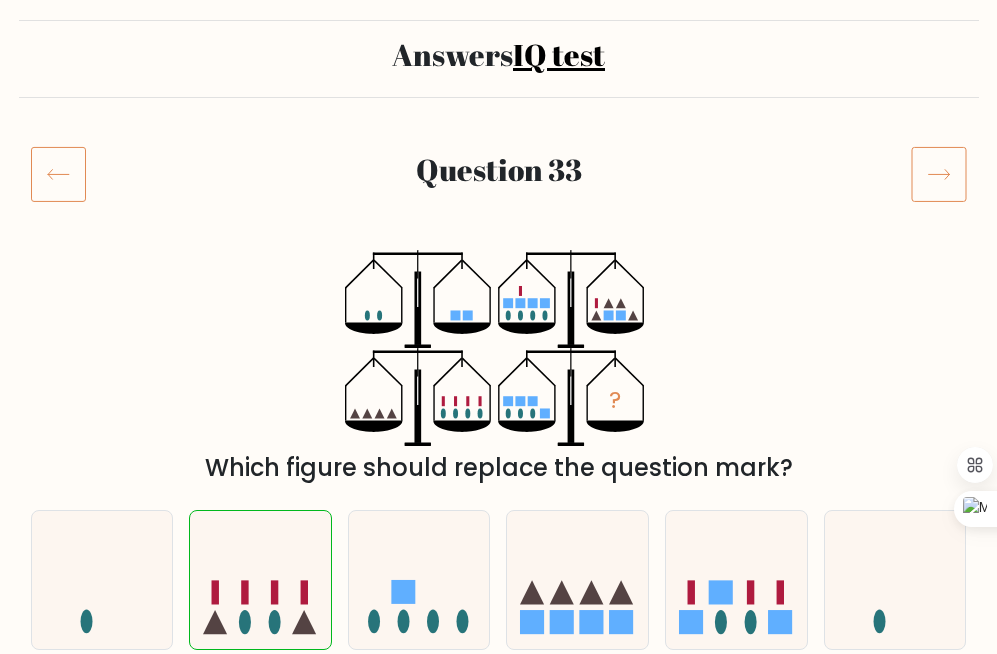 click 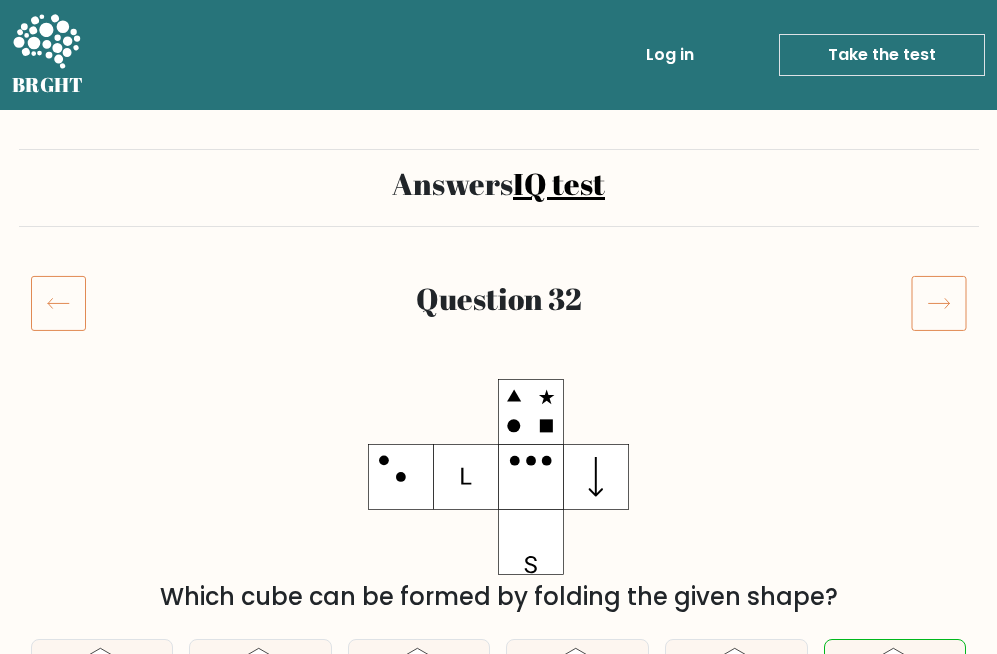 scroll, scrollTop: 0, scrollLeft: 0, axis: both 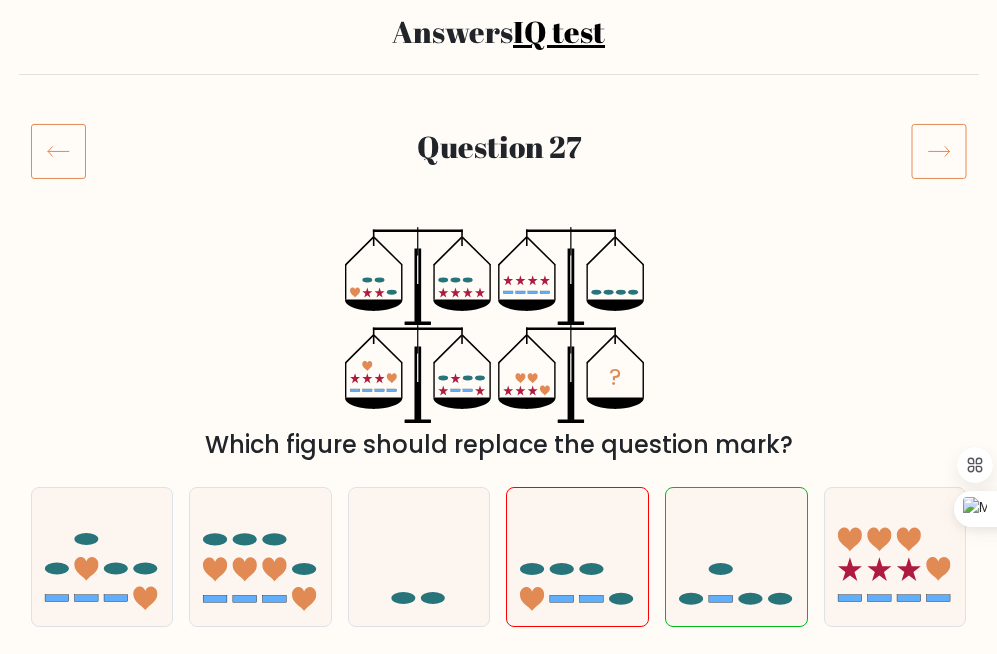 click 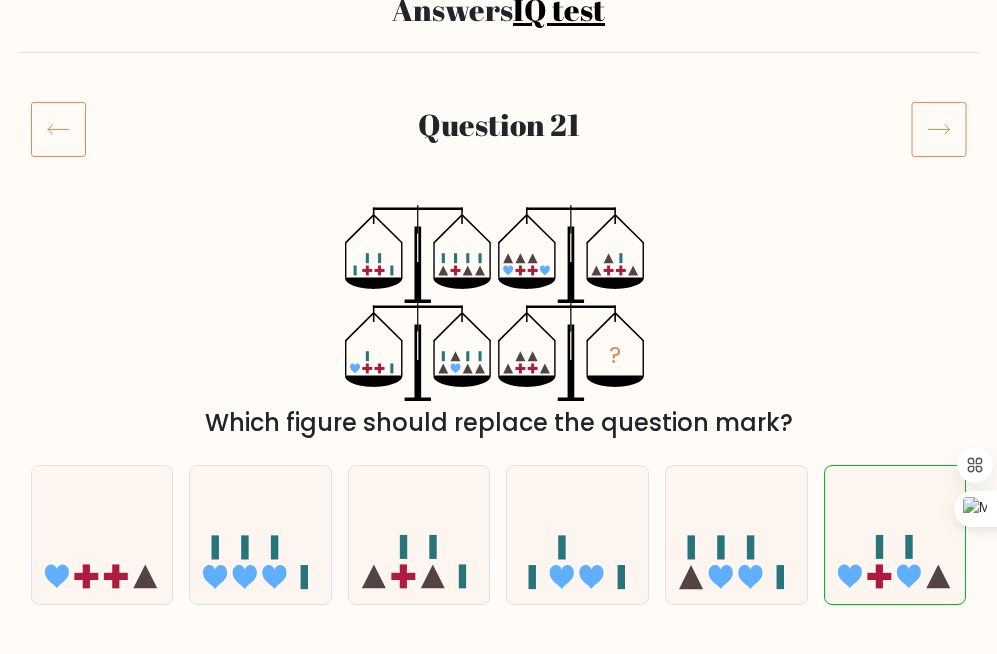 scroll, scrollTop: 171, scrollLeft: 0, axis: vertical 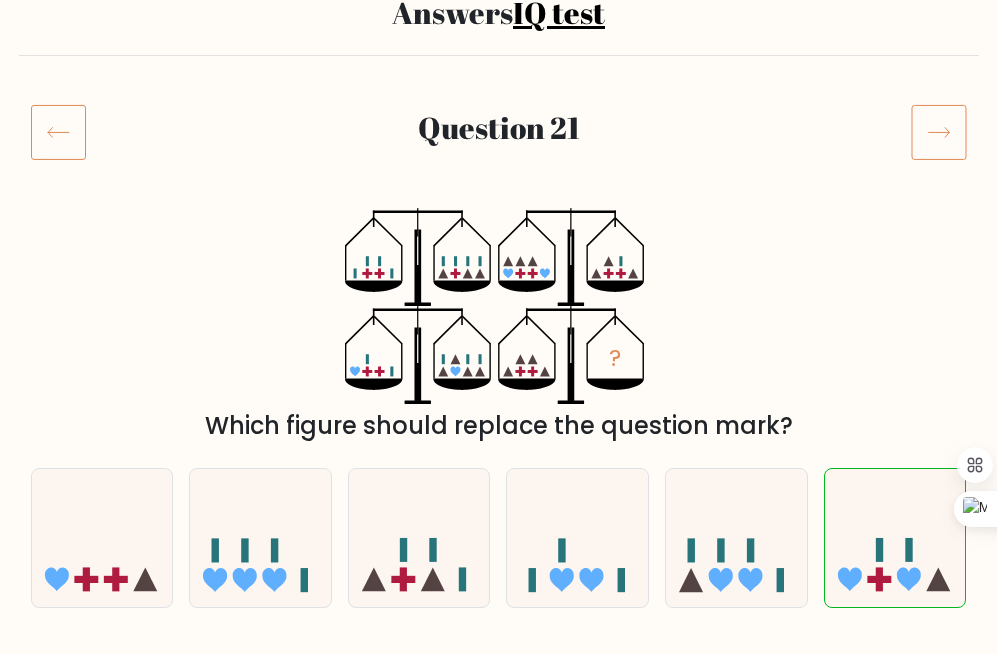 click 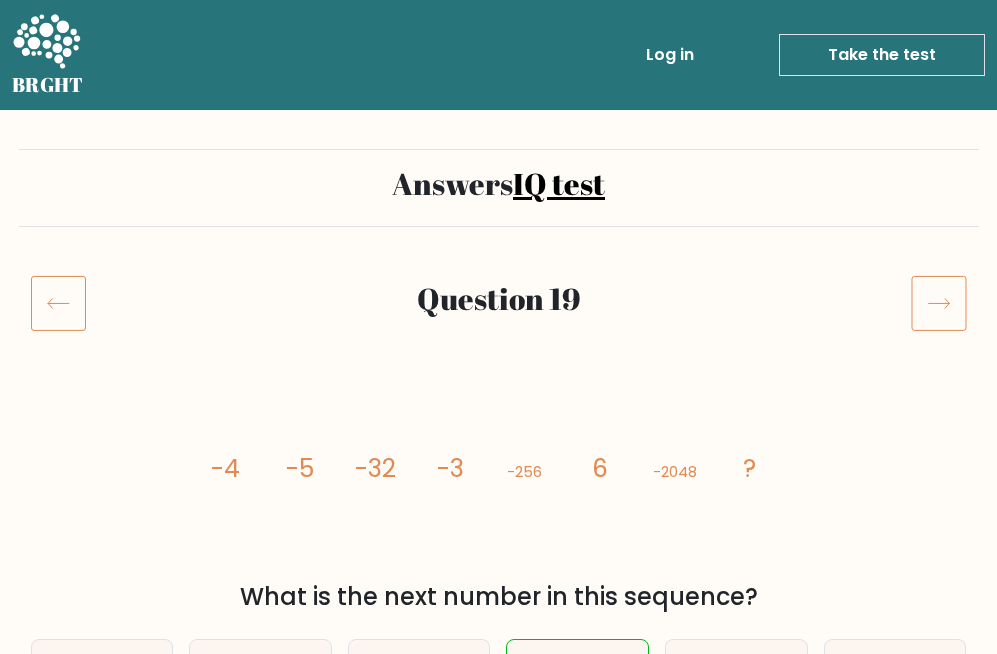scroll, scrollTop: 0, scrollLeft: 0, axis: both 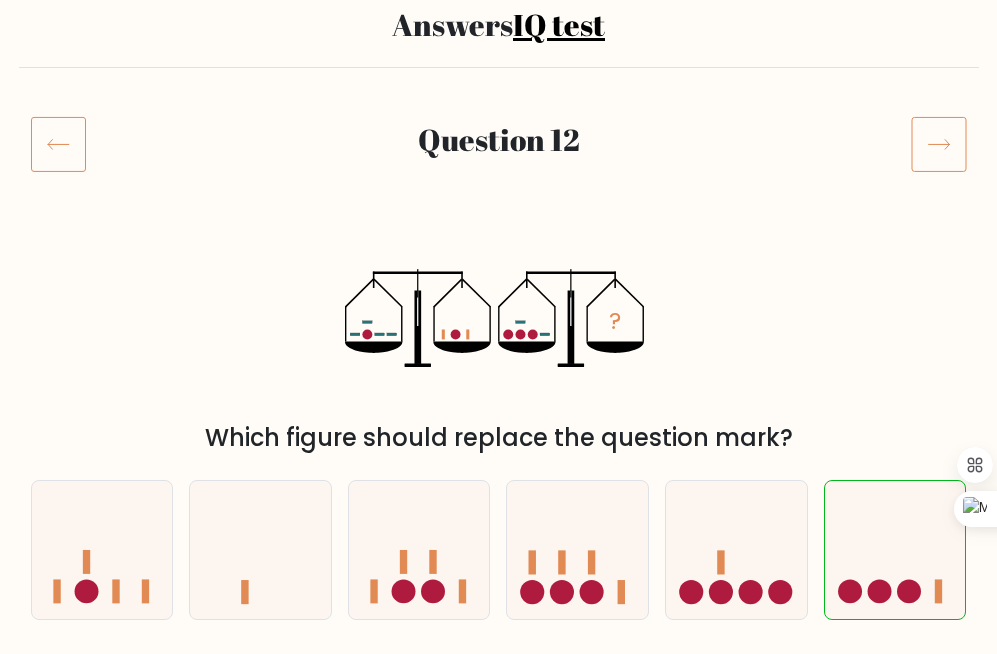 click 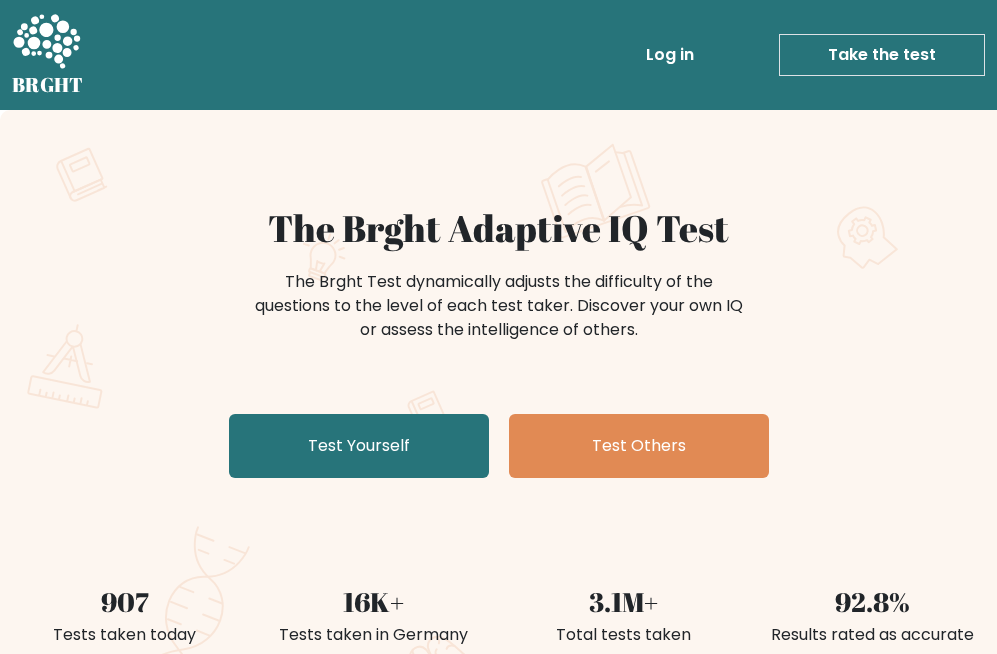 scroll, scrollTop: 665, scrollLeft: 0, axis: vertical 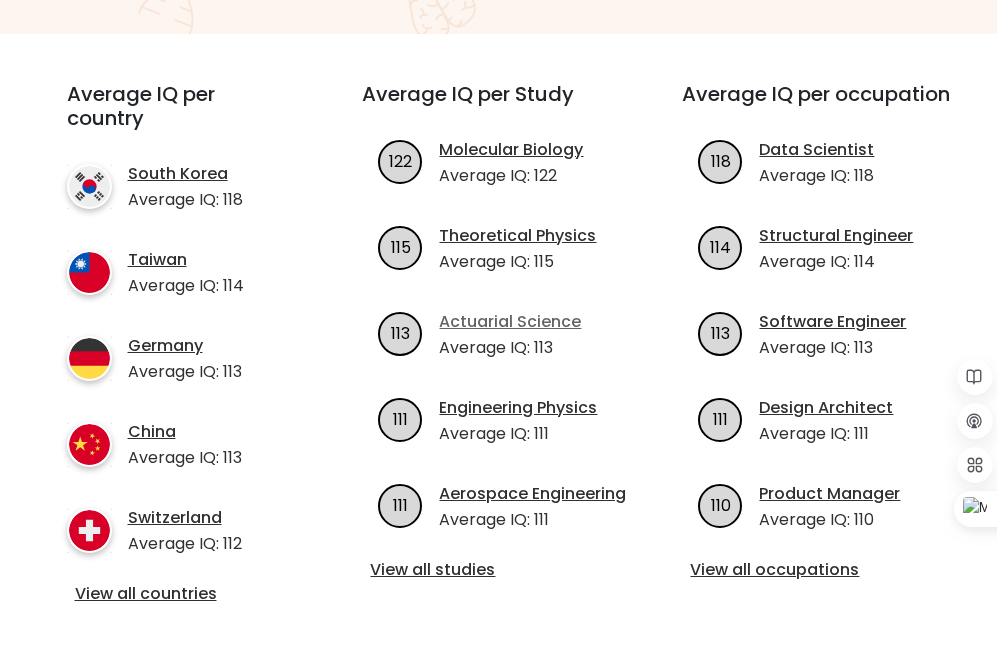 click on "Actuarial Science" at bounding box center (510, 322) 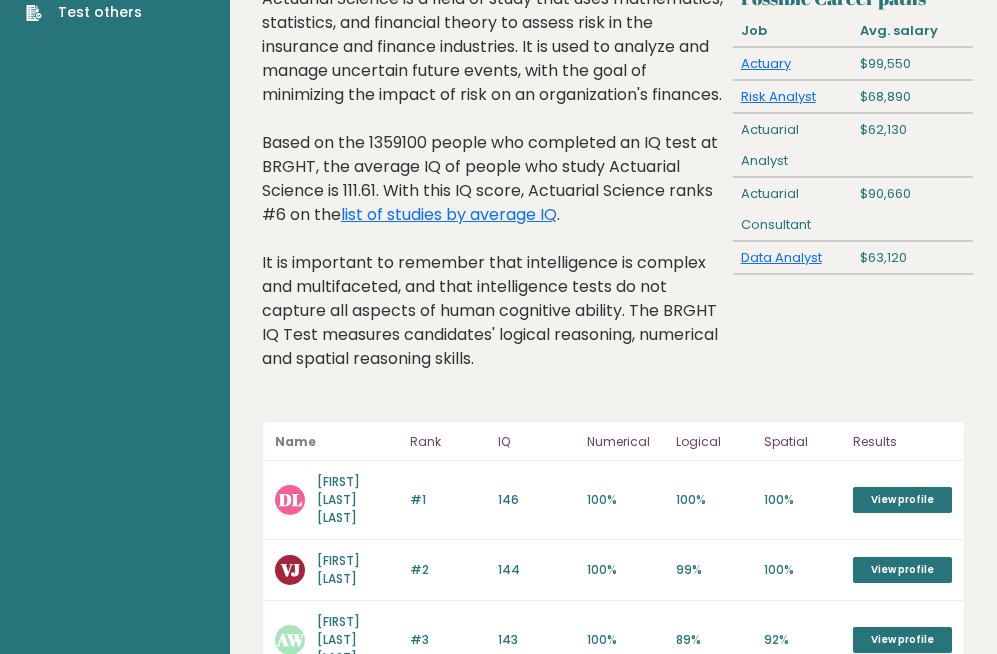scroll, scrollTop: 131, scrollLeft: 0, axis: vertical 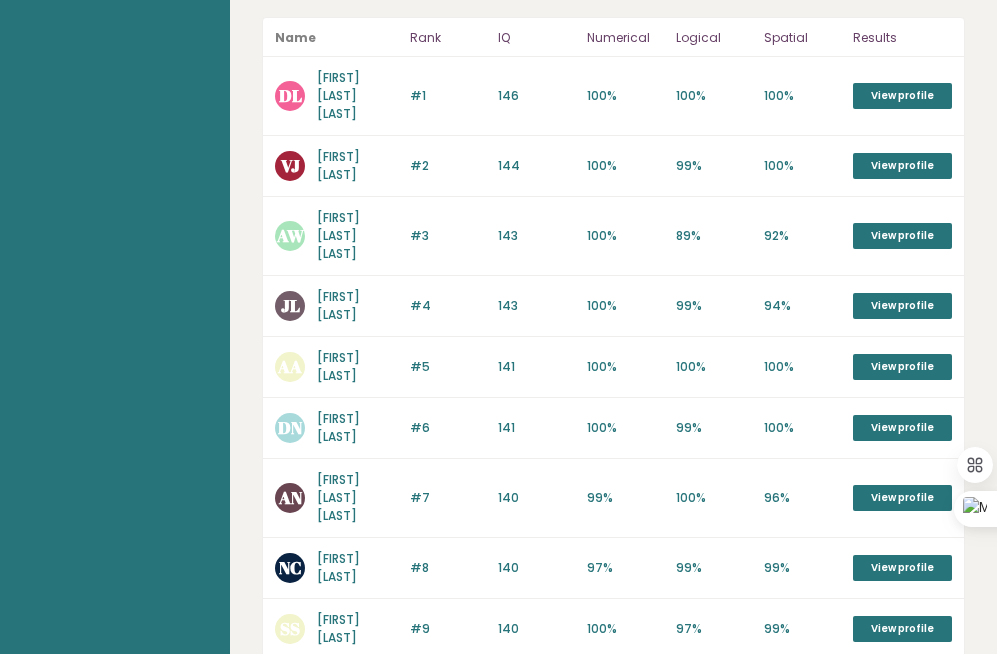 click on "Dthesdggd Ngu" at bounding box center (338, 427) 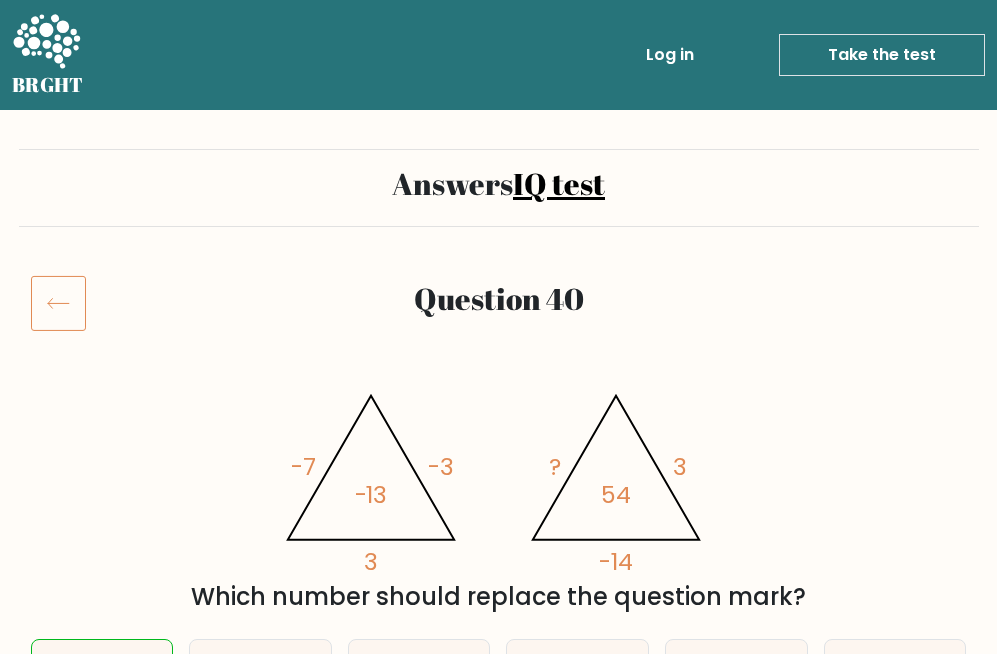 scroll, scrollTop: 0, scrollLeft: 0, axis: both 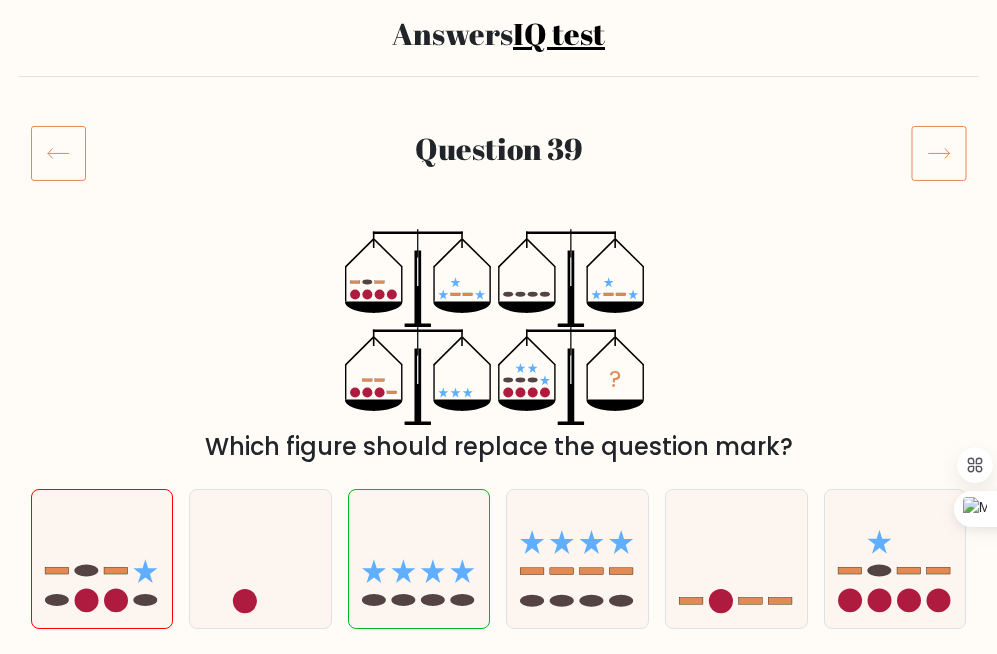 click 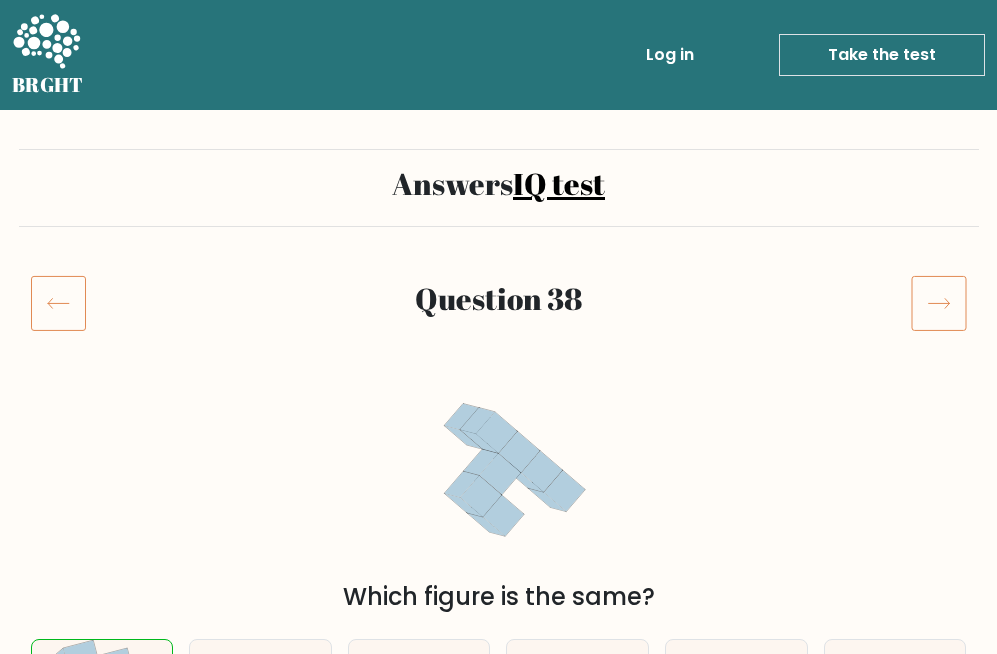 scroll, scrollTop: 0, scrollLeft: 0, axis: both 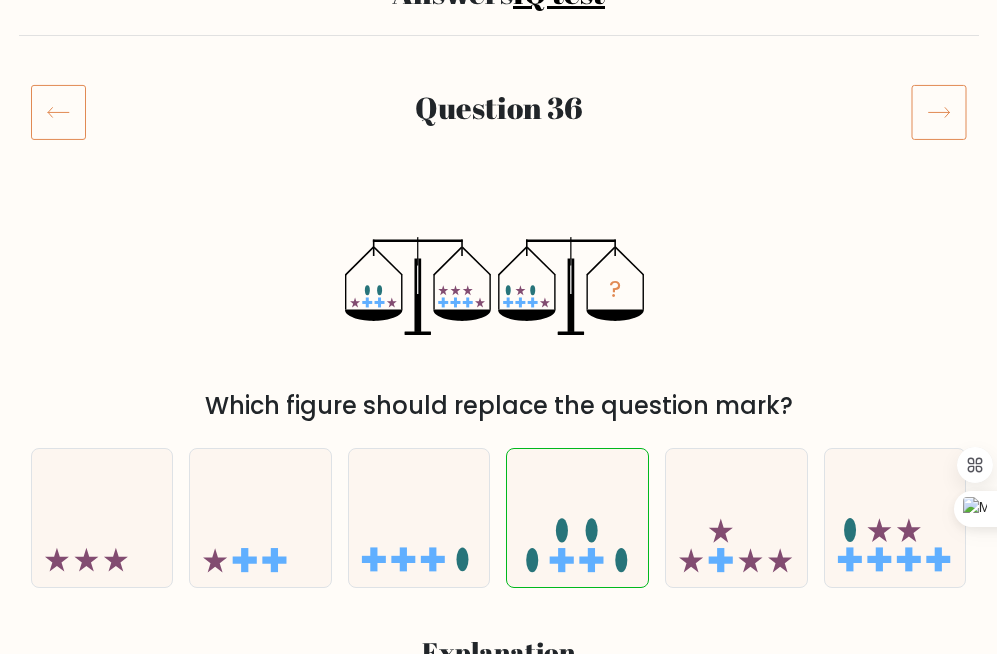 click 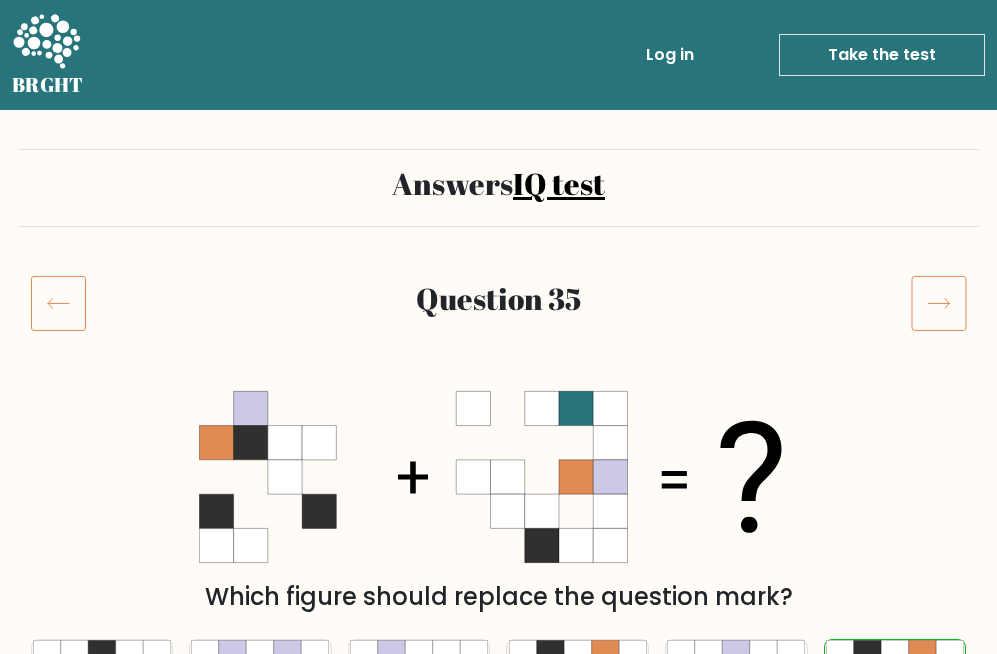 scroll, scrollTop: 0, scrollLeft: 0, axis: both 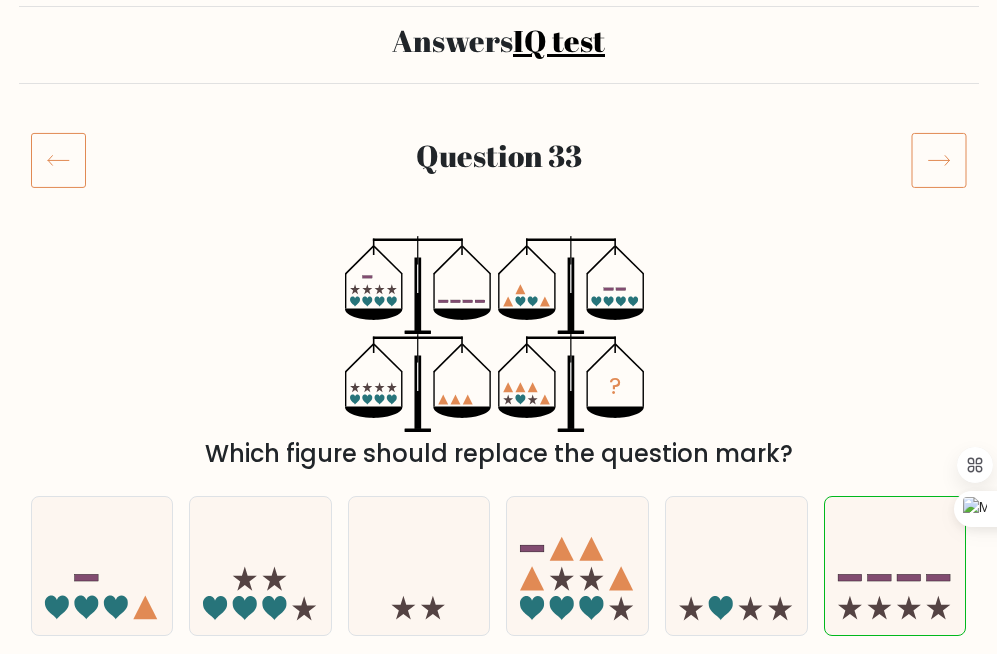 click 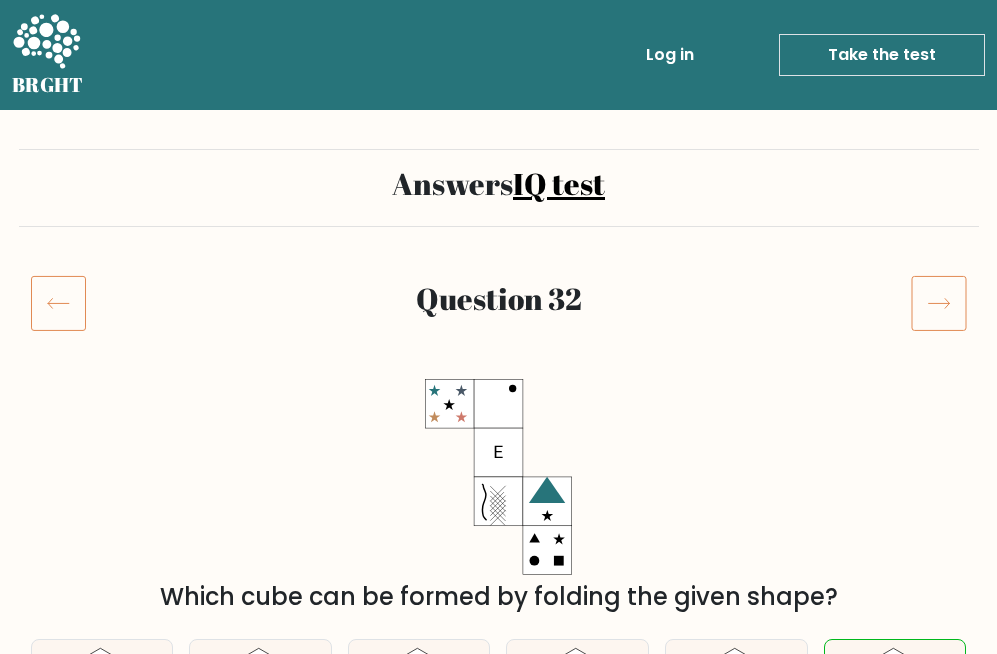 scroll, scrollTop: 0, scrollLeft: 0, axis: both 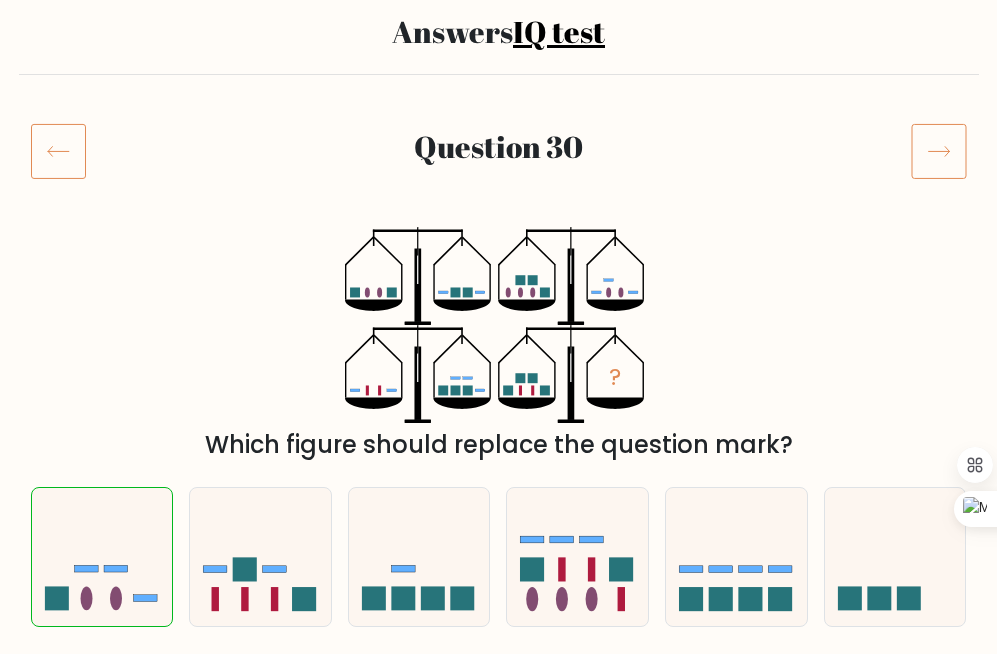 click 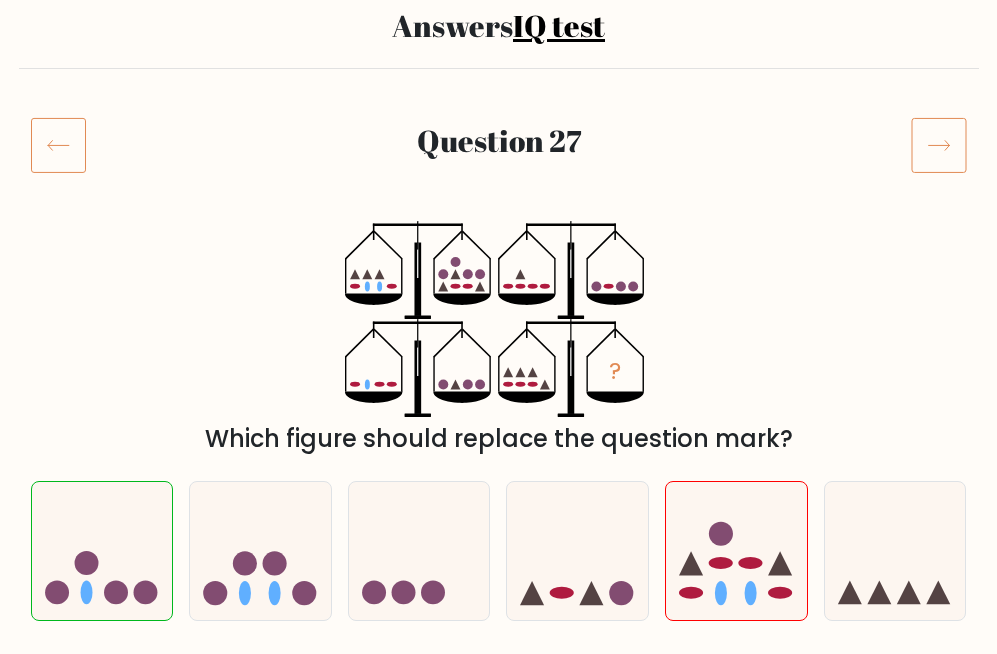 scroll, scrollTop: 158, scrollLeft: 0, axis: vertical 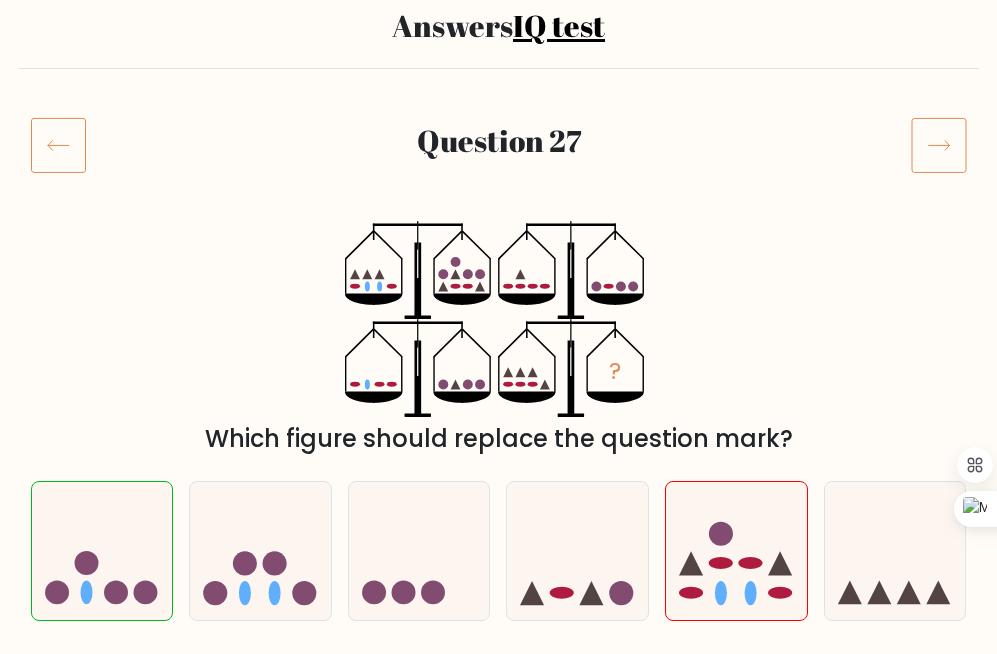 click on "Question 27" at bounding box center (499, 169) 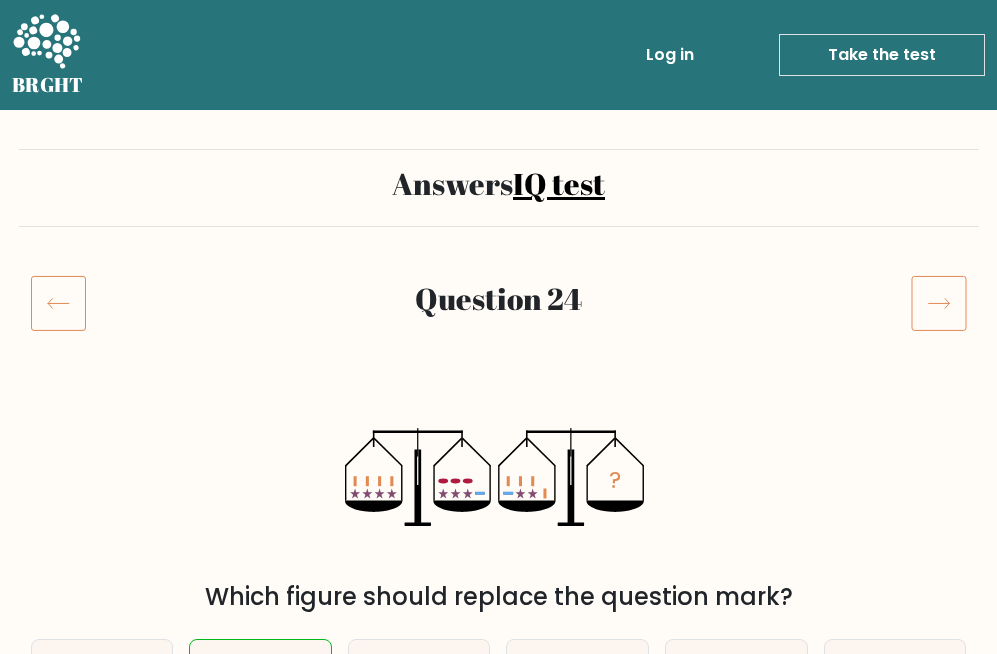 scroll, scrollTop: 132, scrollLeft: 0, axis: vertical 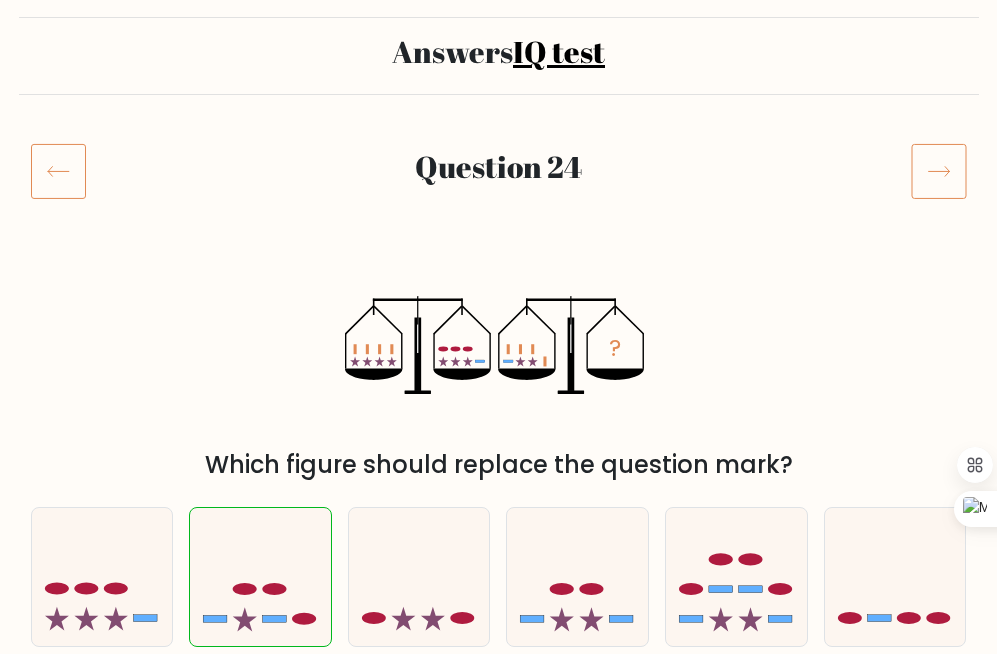 click at bounding box center (59, 171) 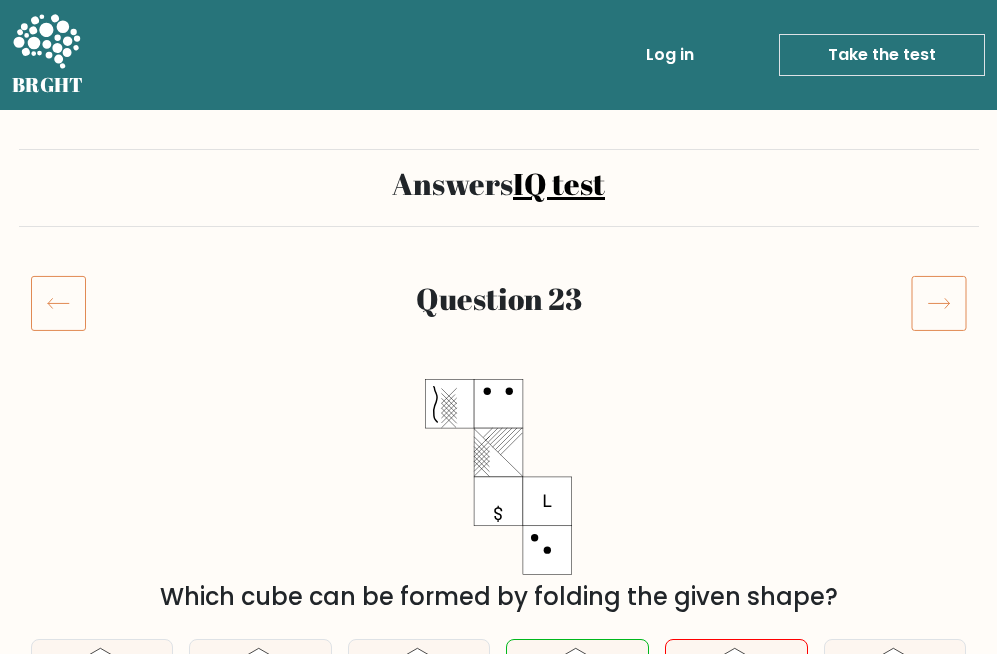 scroll, scrollTop: 0, scrollLeft: 0, axis: both 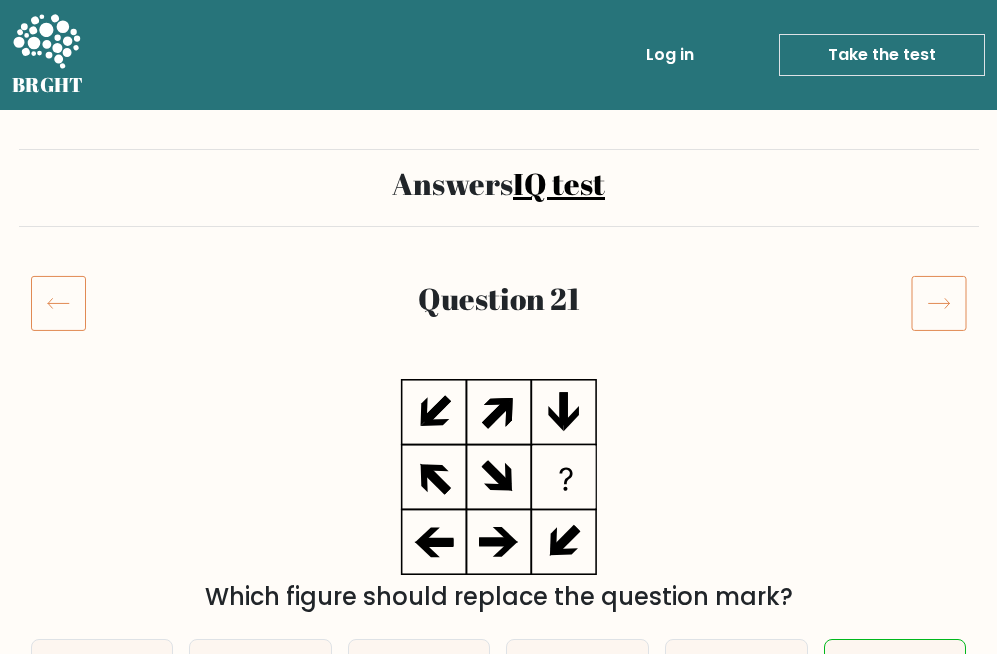 click 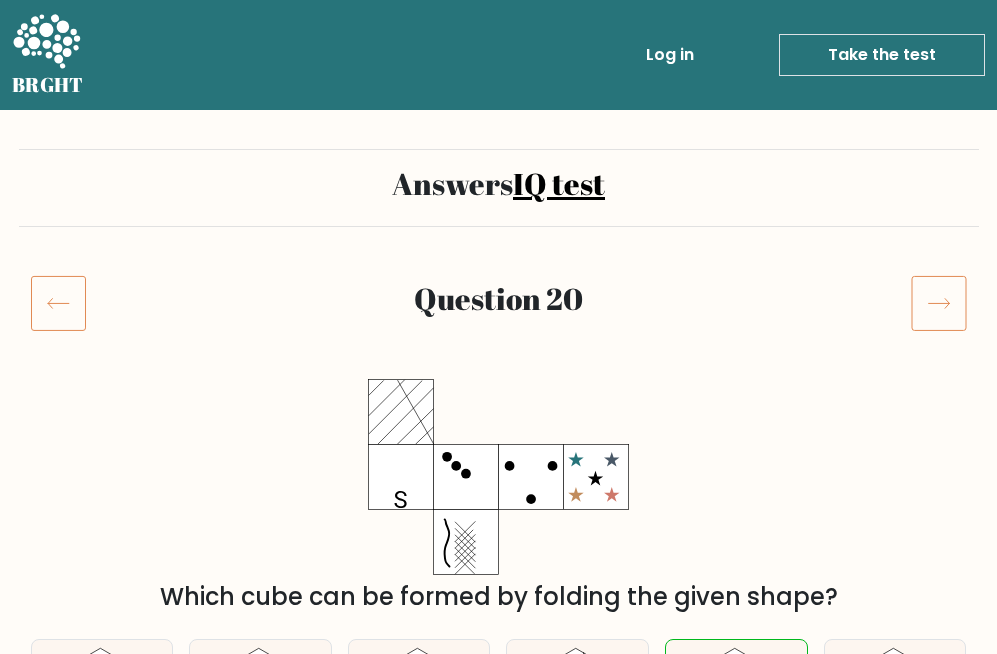 scroll, scrollTop: 0, scrollLeft: 0, axis: both 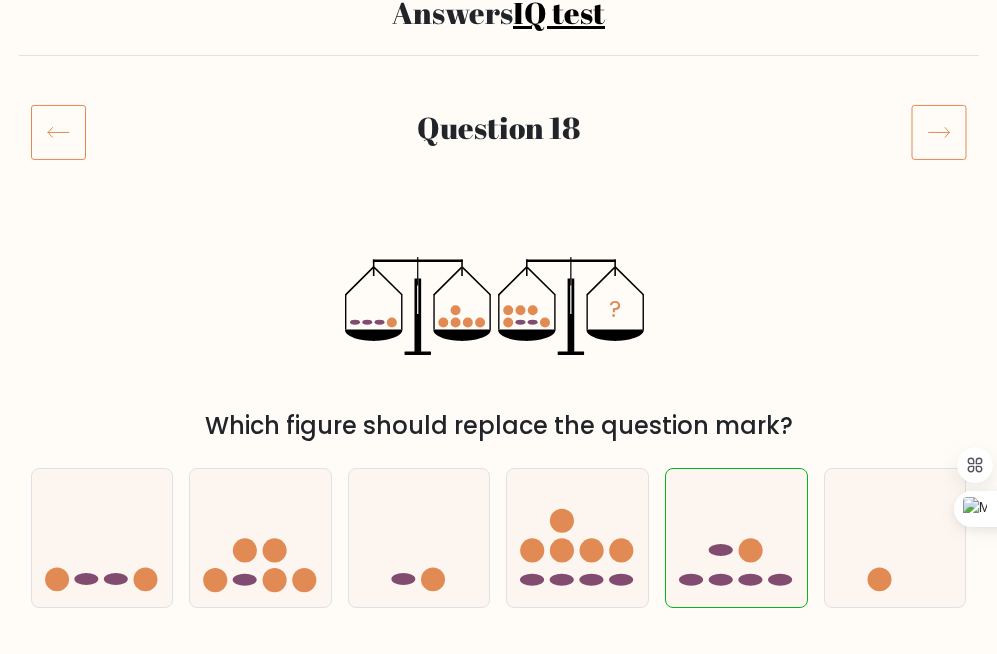 click 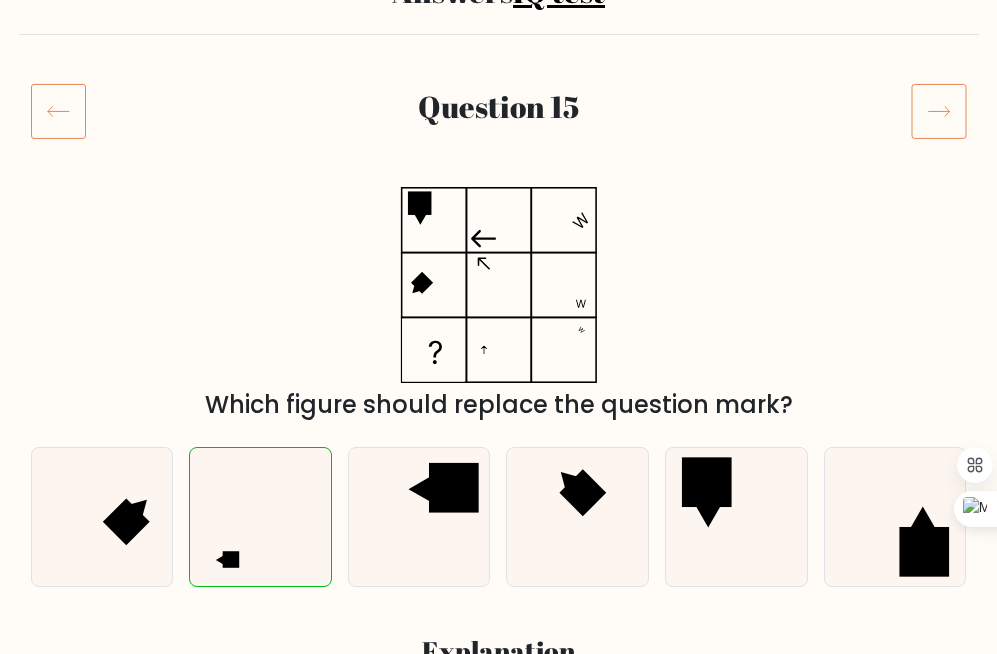 scroll, scrollTop: 190, scrollLeft: 0, axis: vertical 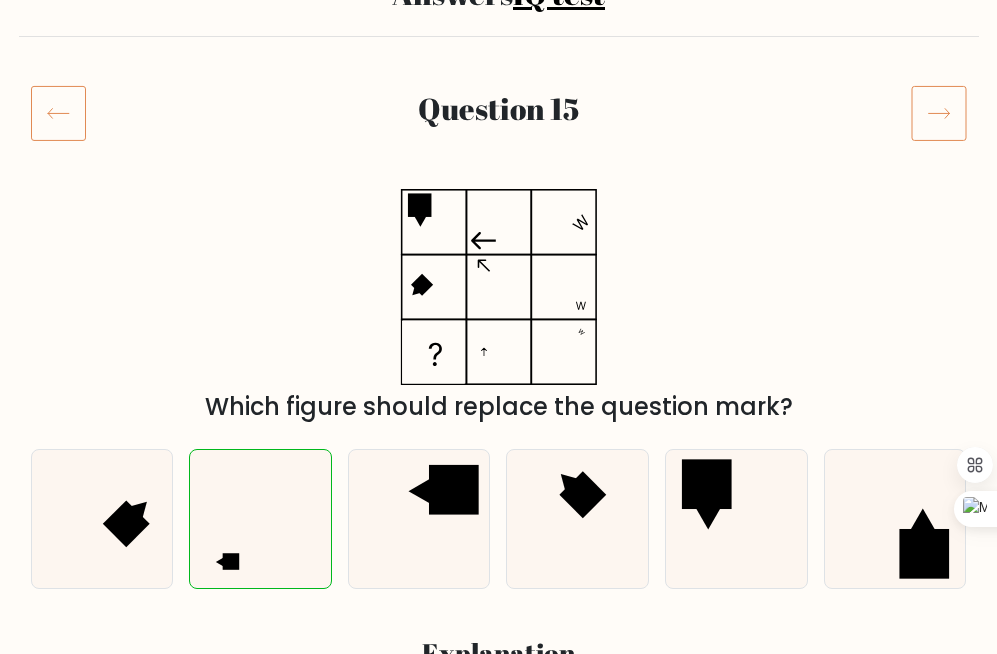 click 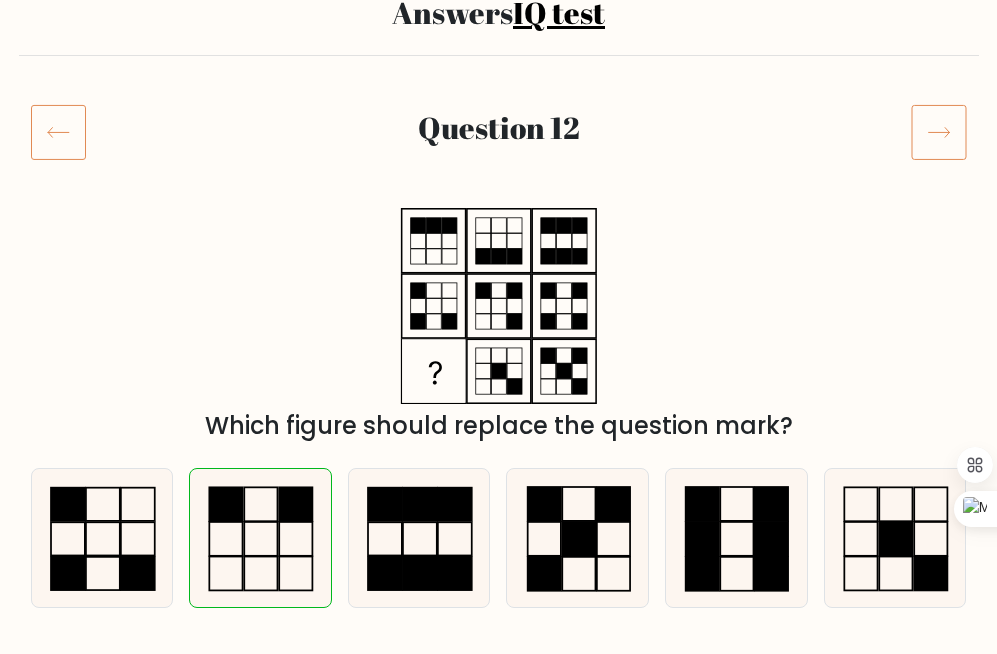 scroll, scrollTop: 165, scrollLeft: 0, axis: vertical 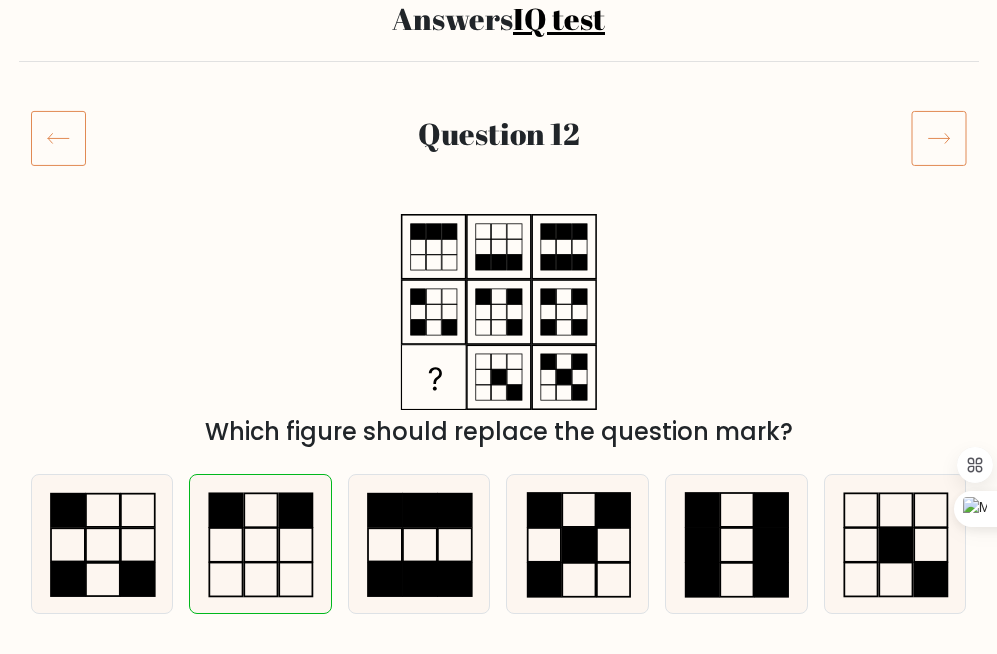 click 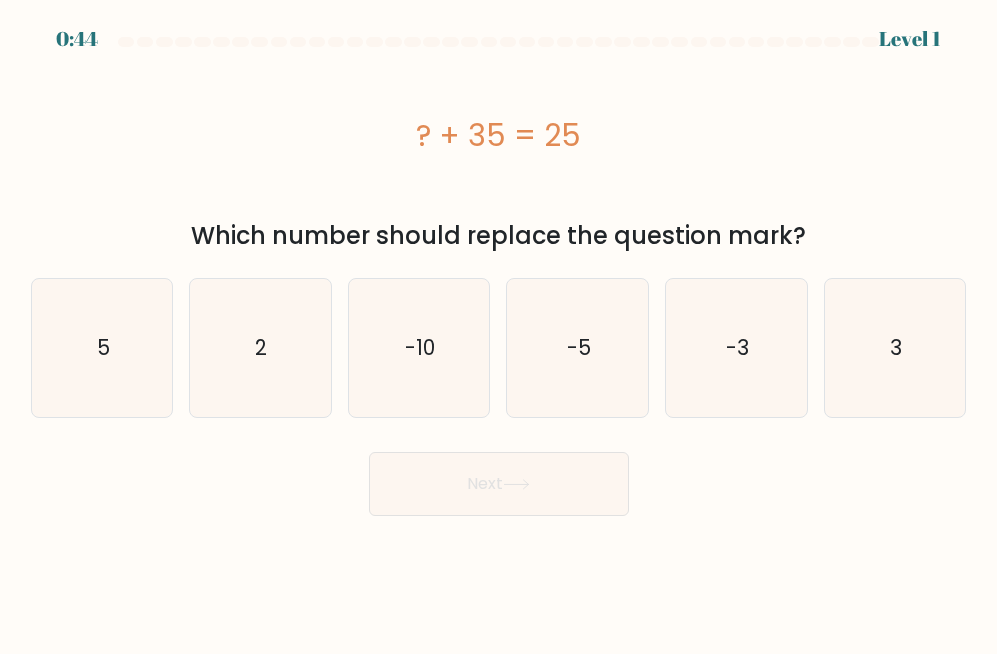 scroll, scrollTop: 0, scrollLeft: 0, axis: both 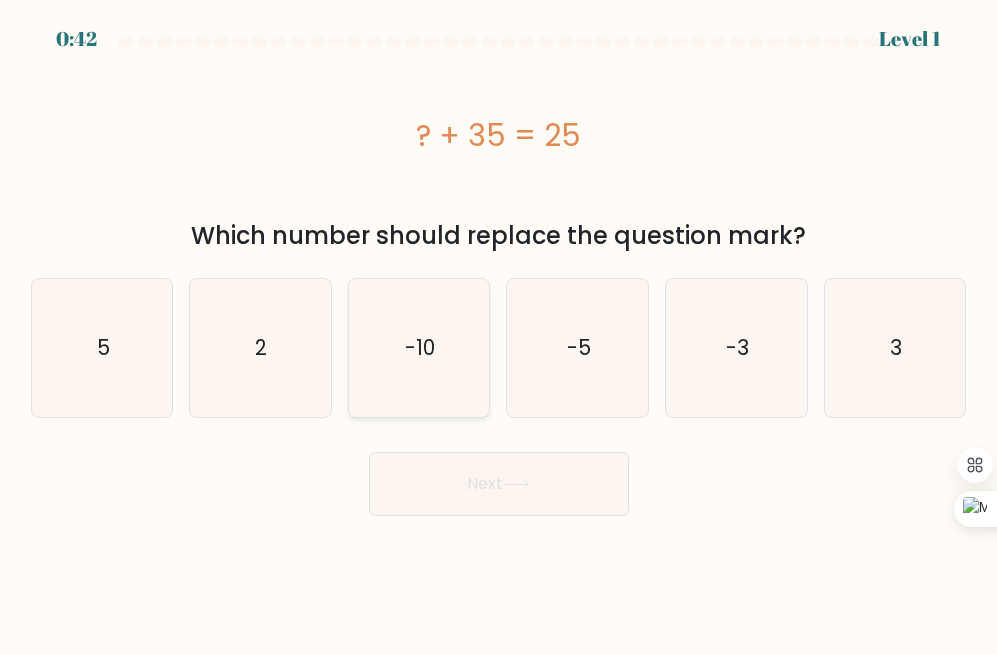 click on "-10" 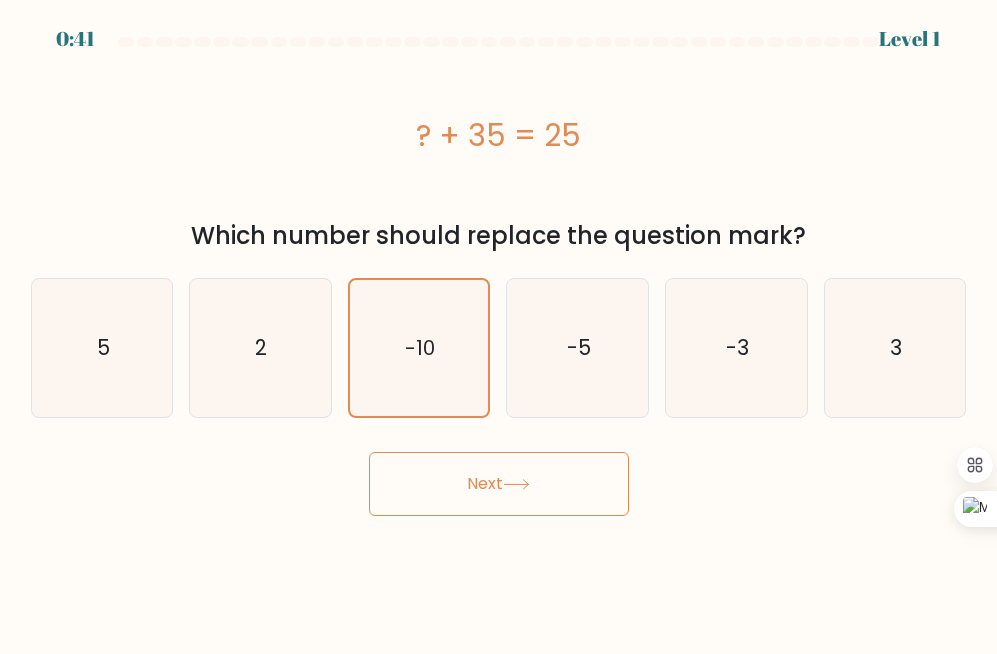 click on "Next" at bounding box center [499, 484] 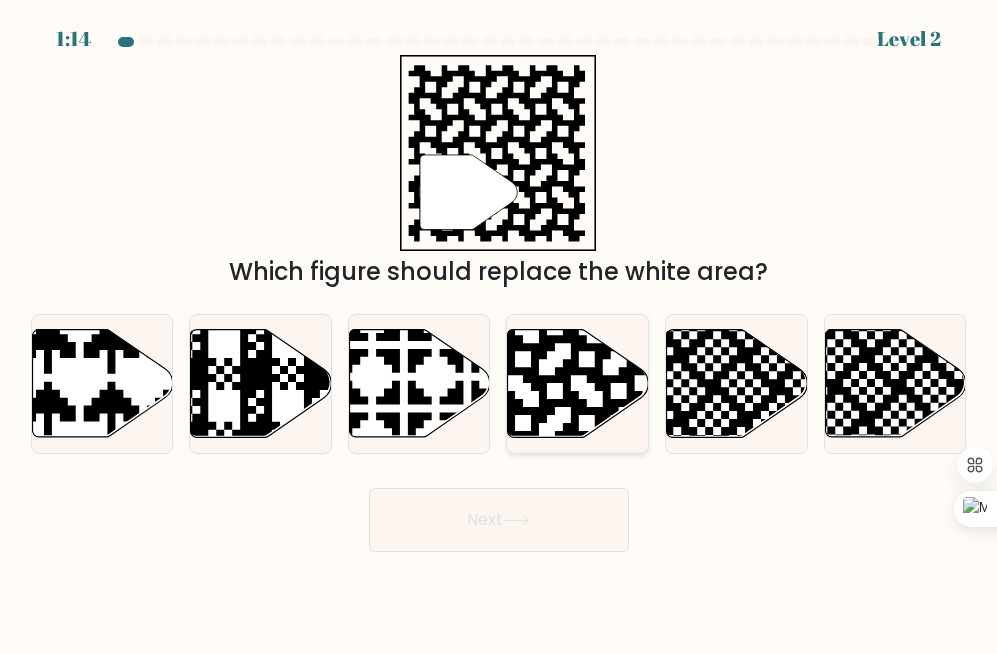 click 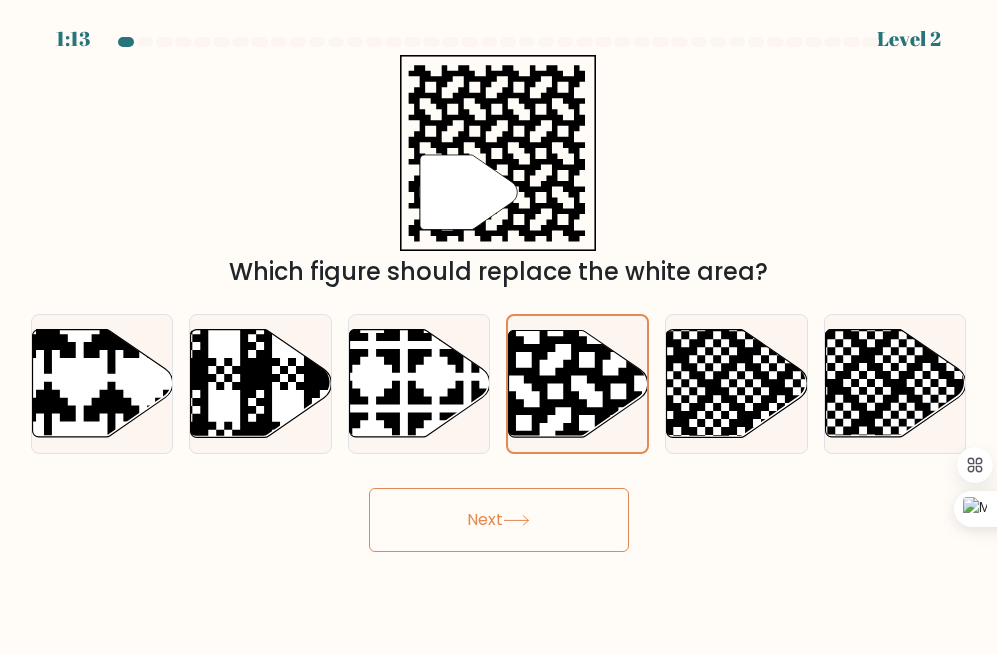 click on "Next" at bounding box center [499, 520] 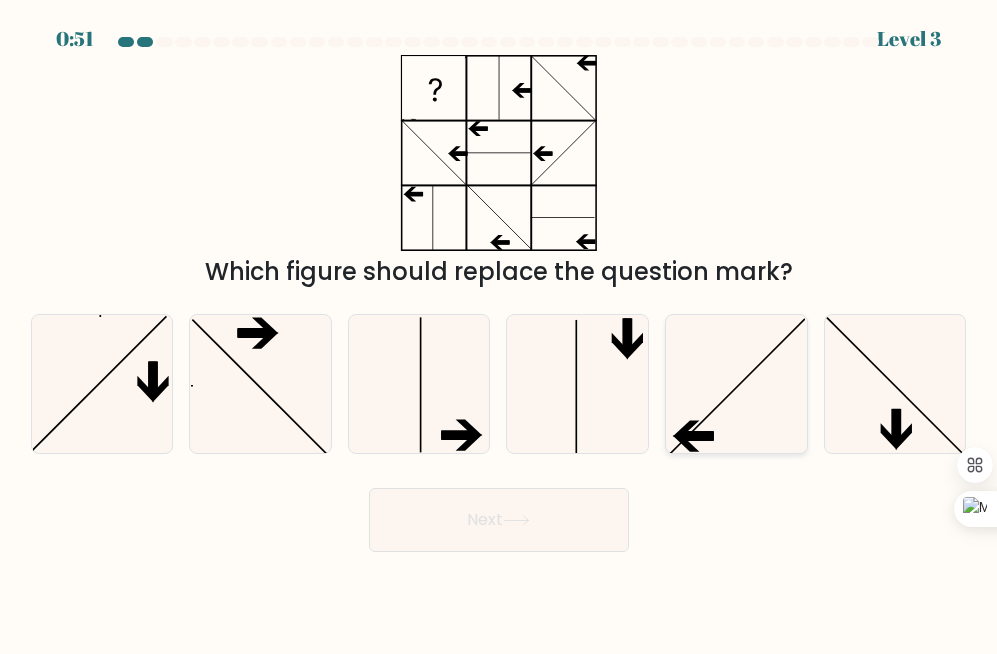 click 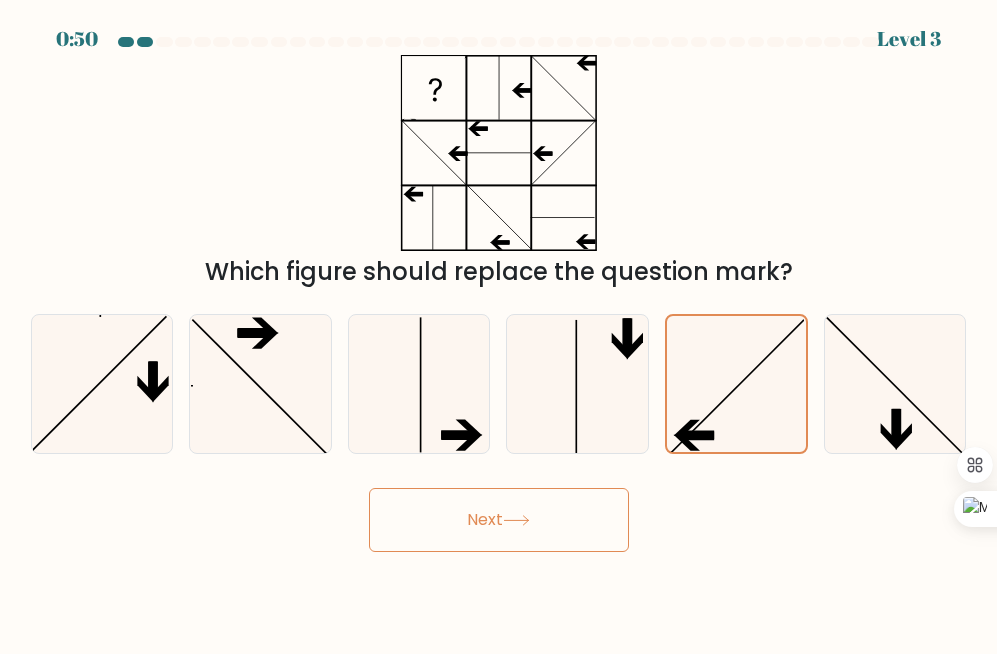 click on "Next" at bounding box center (499, 520) 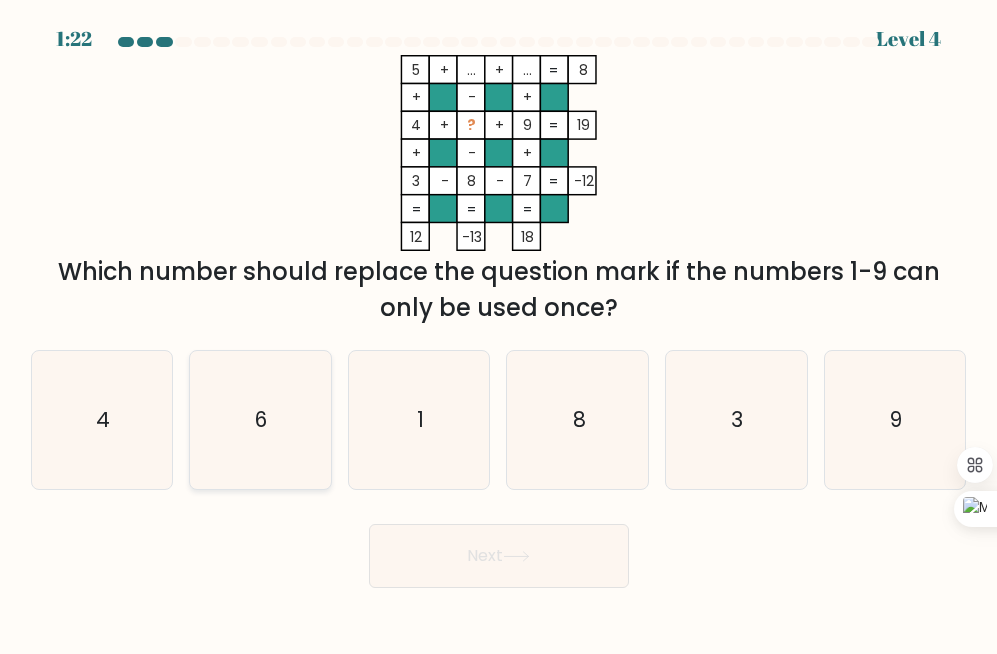 click on "6" 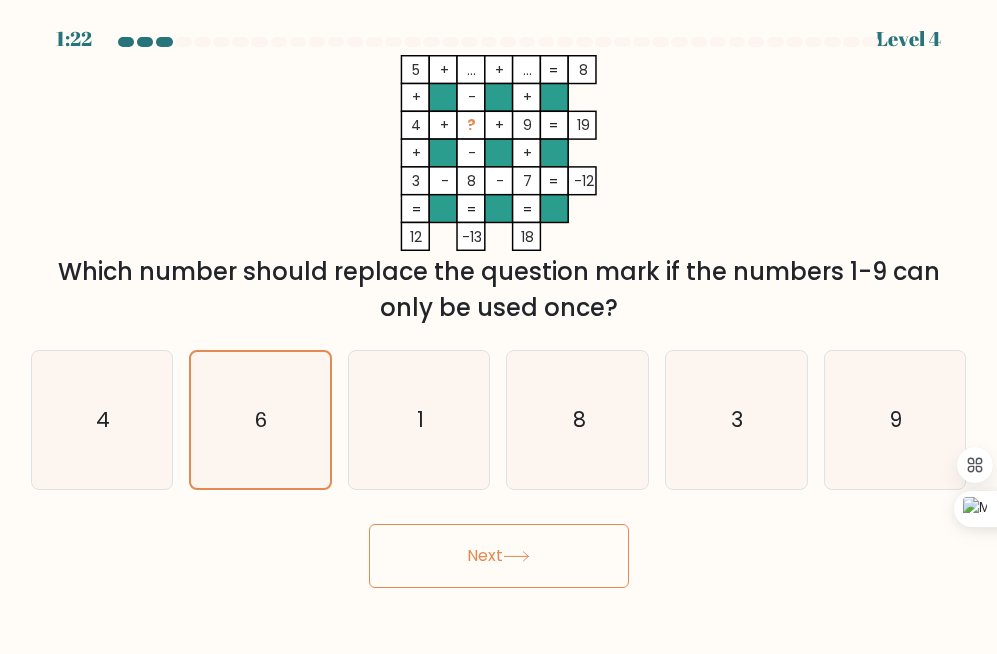 click on "Next" at bounding box center [499, 556] 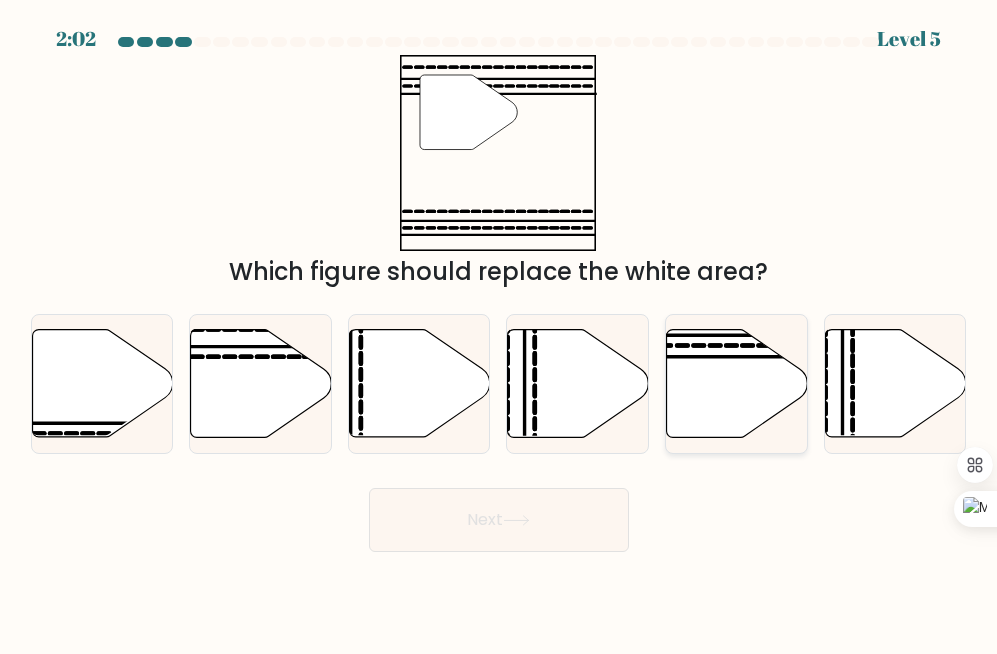 click 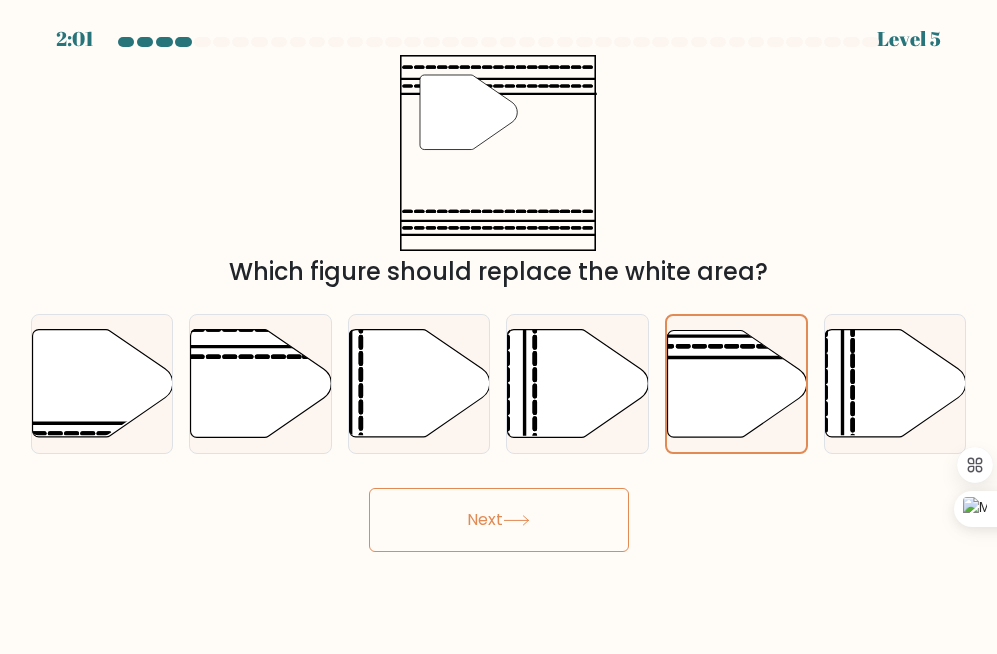click on "Next" at bounding box center [499, 520] 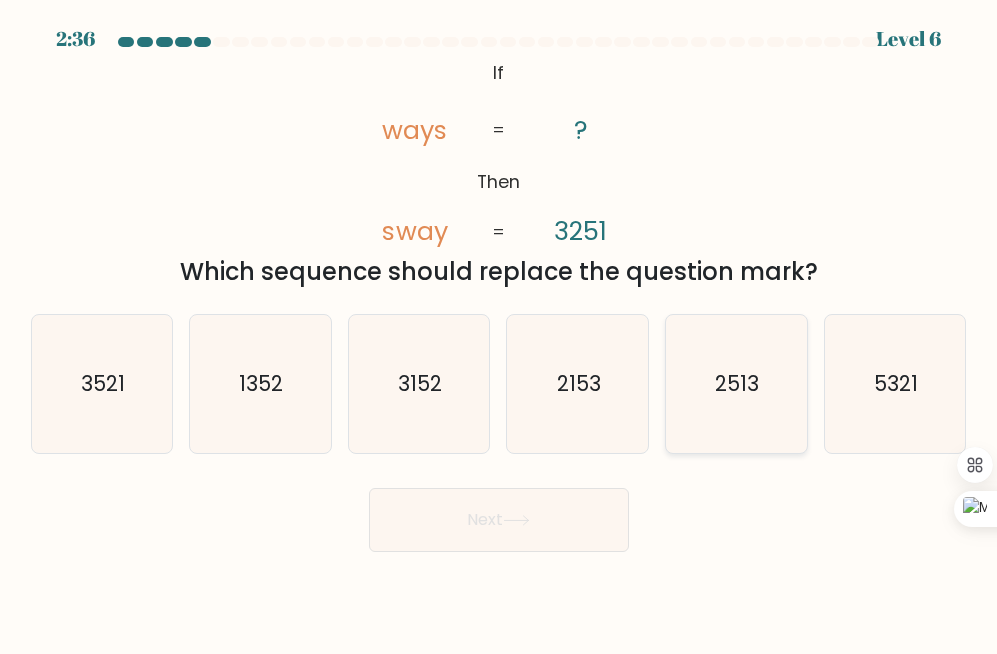 click on "2513" 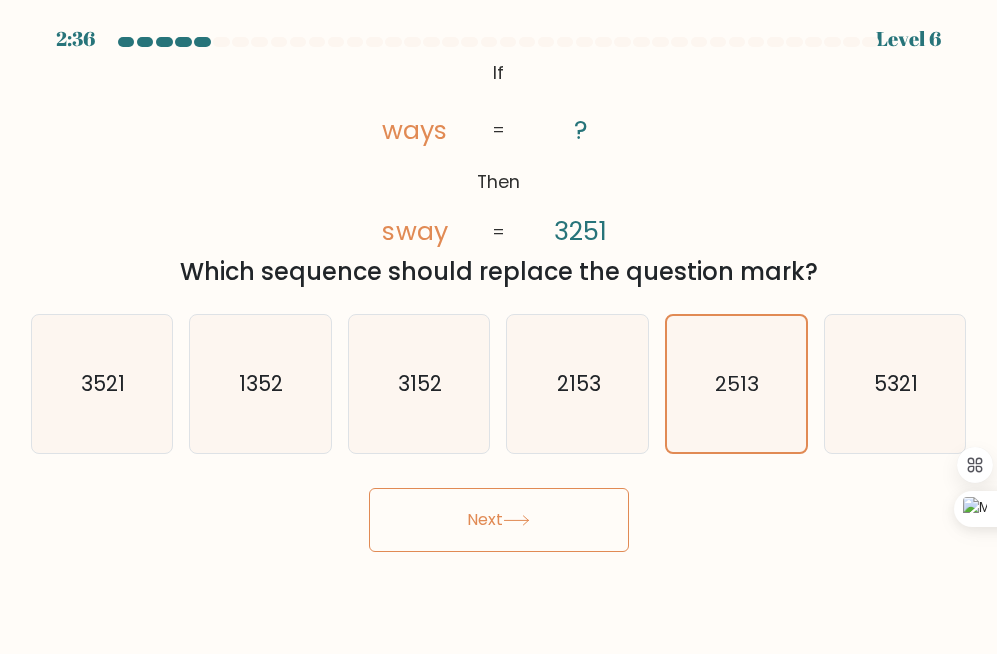 click 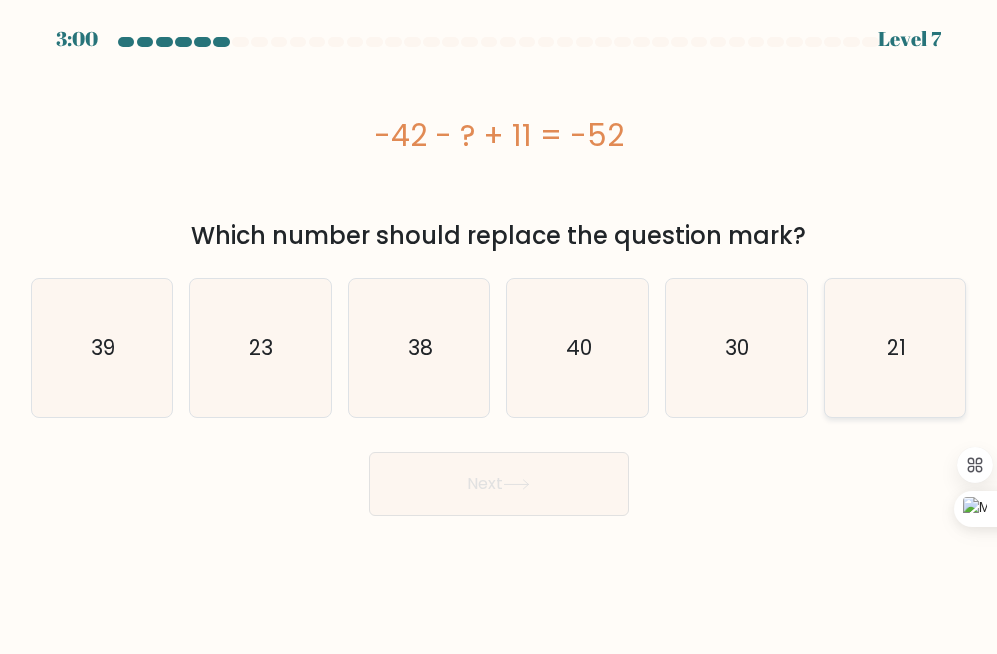 click on "21" 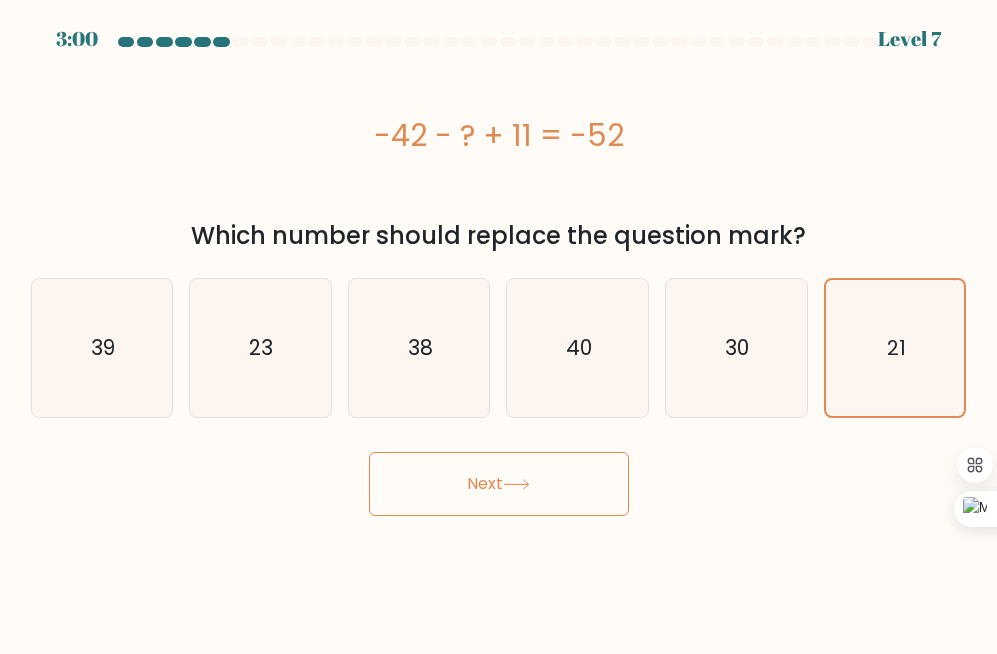 click on "Next" at bounding box center (499, 484) 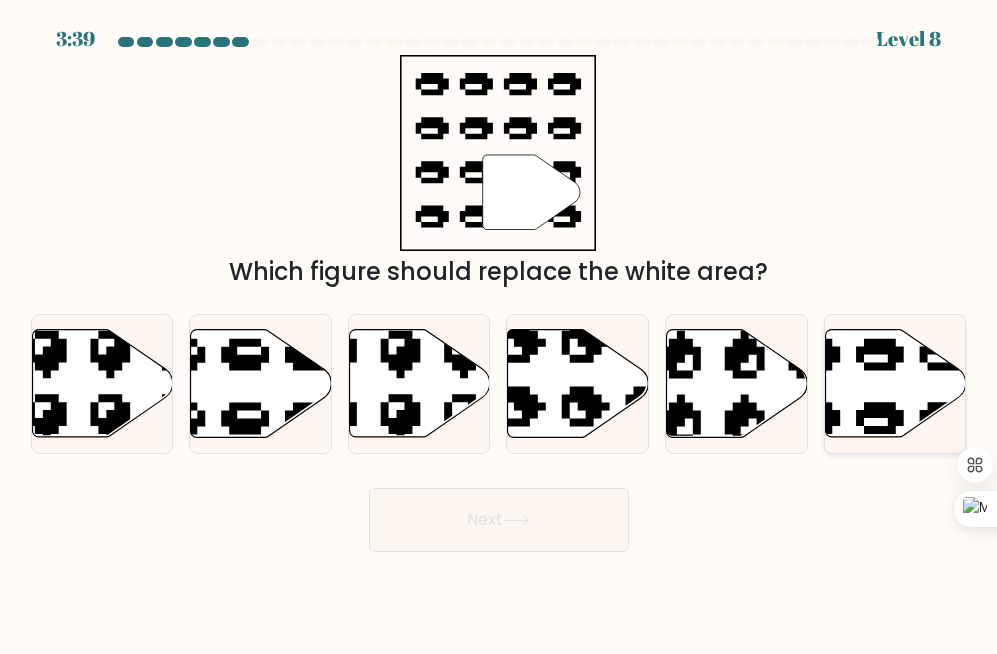 click 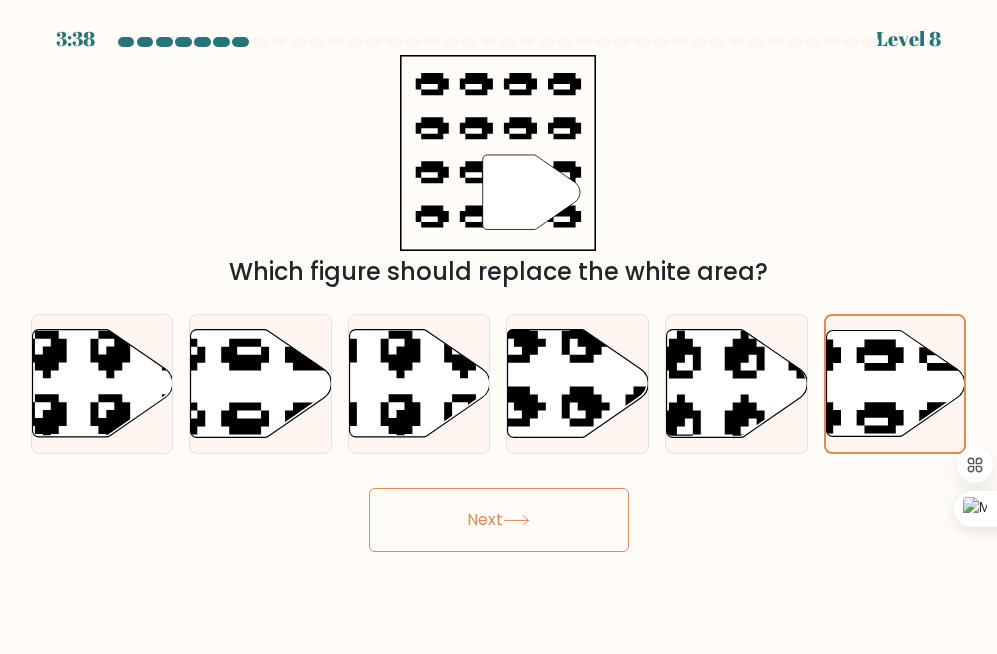 click on "Next" at bounding box center (499, 520) 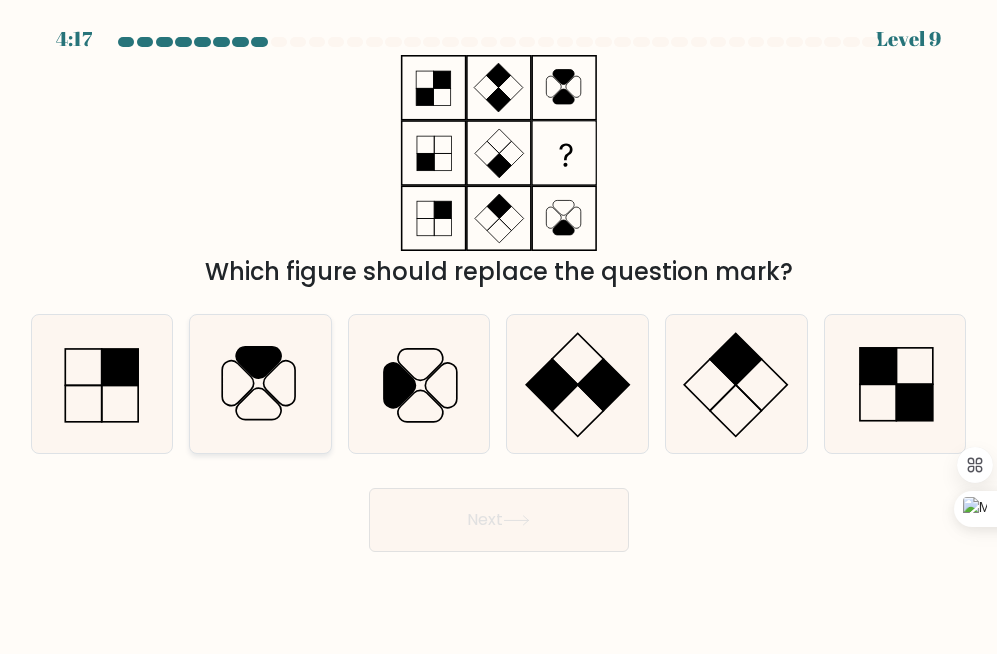 click 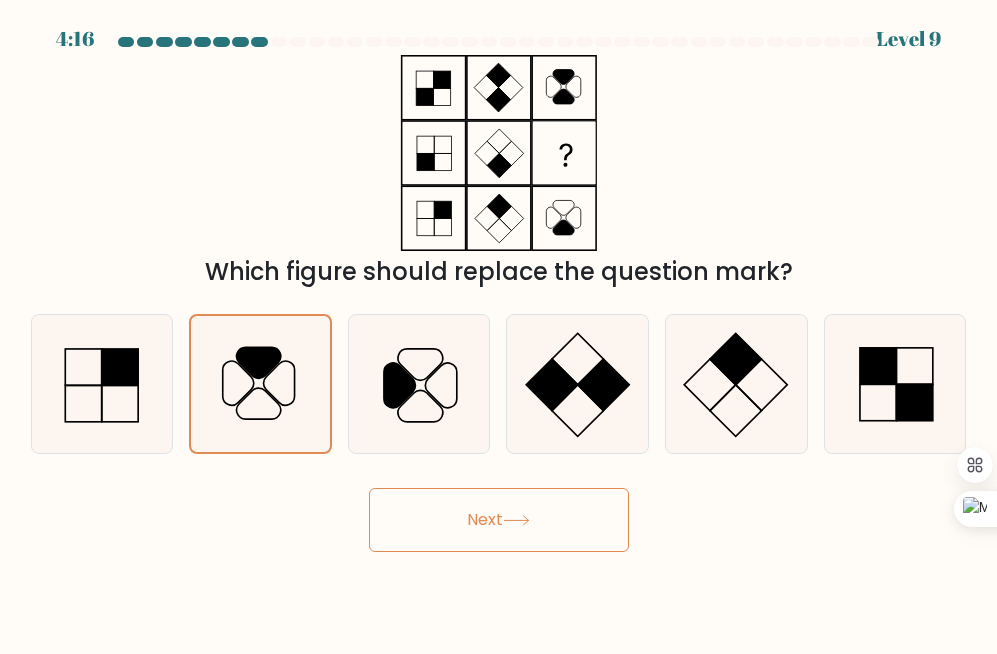 click on "Next" at bounding box center (499, 520) 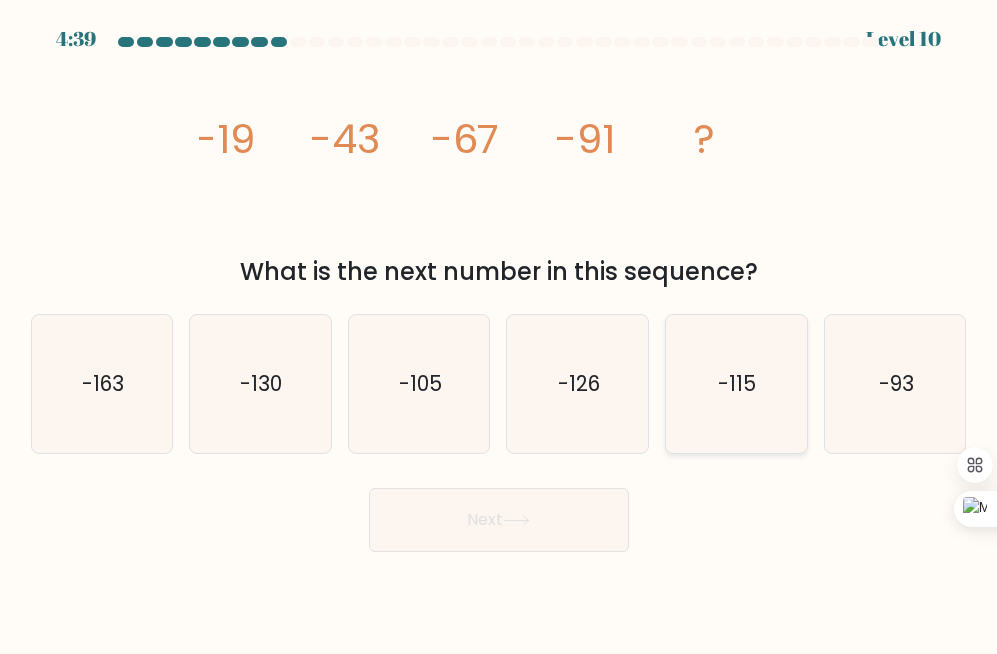 click on "-115" 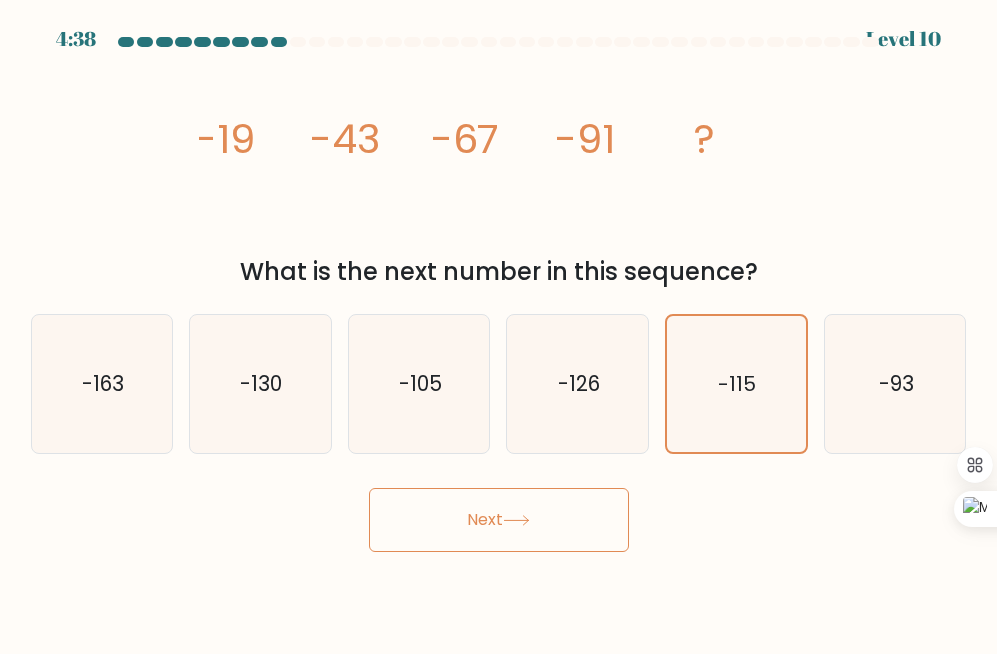 click on "Next" at bounding box center [499, 520] 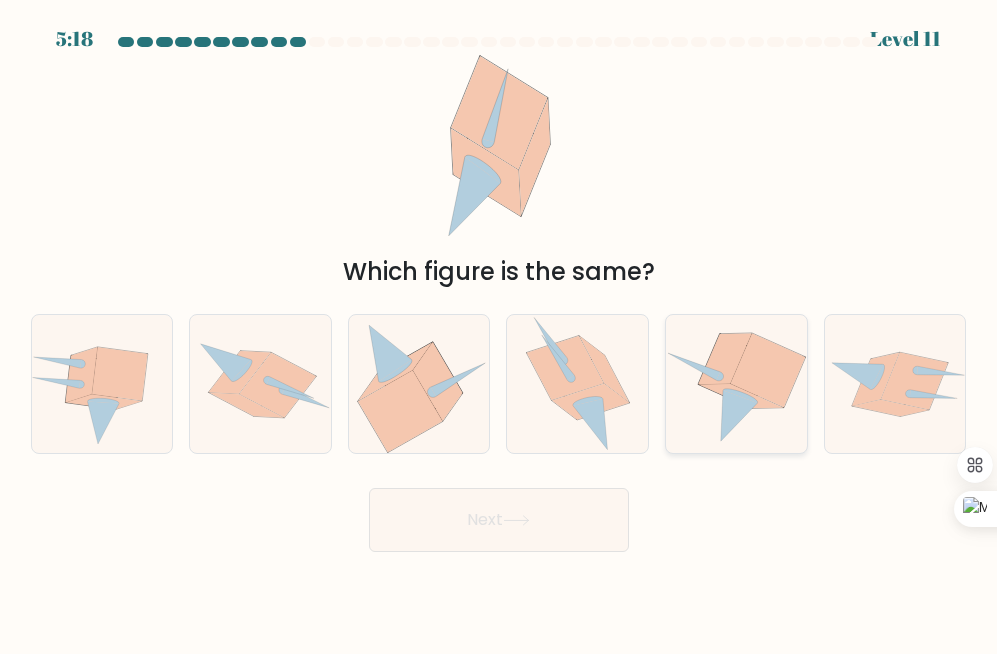click 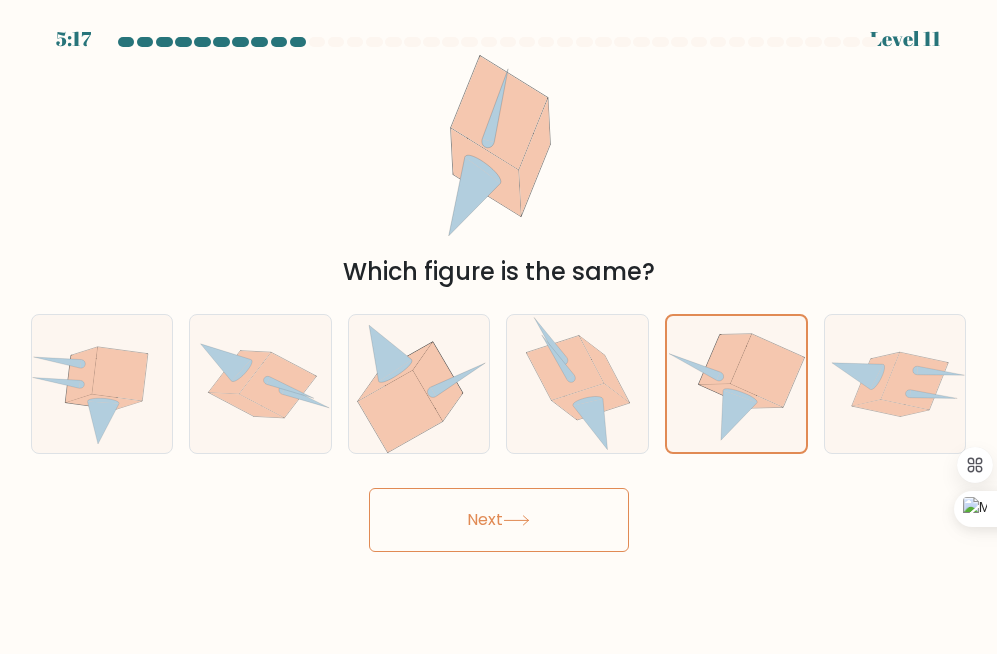 click on "Next" at bounding box center (499, 520) 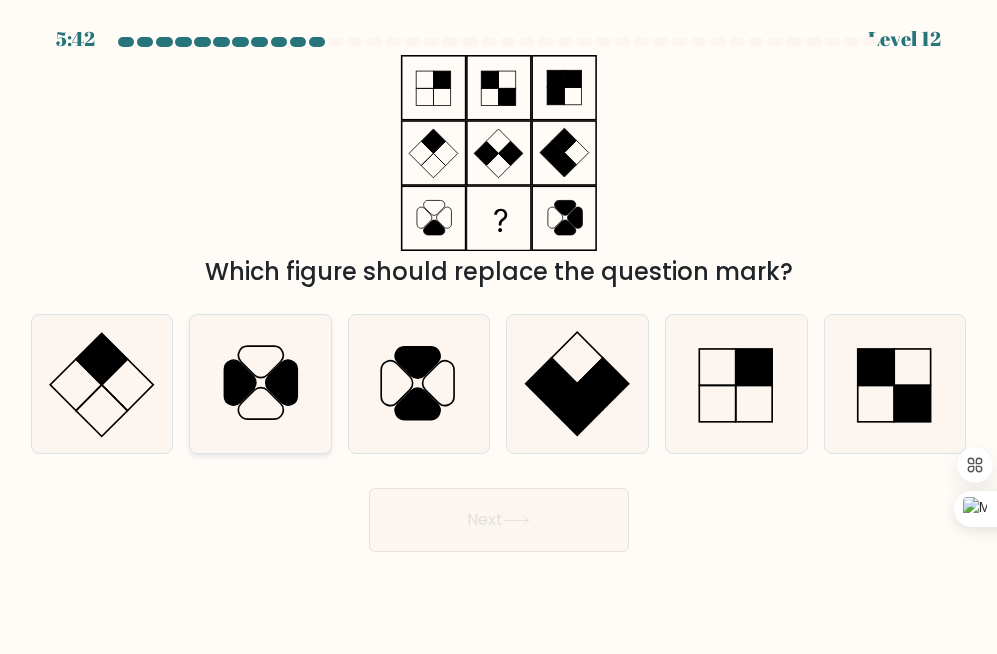 click 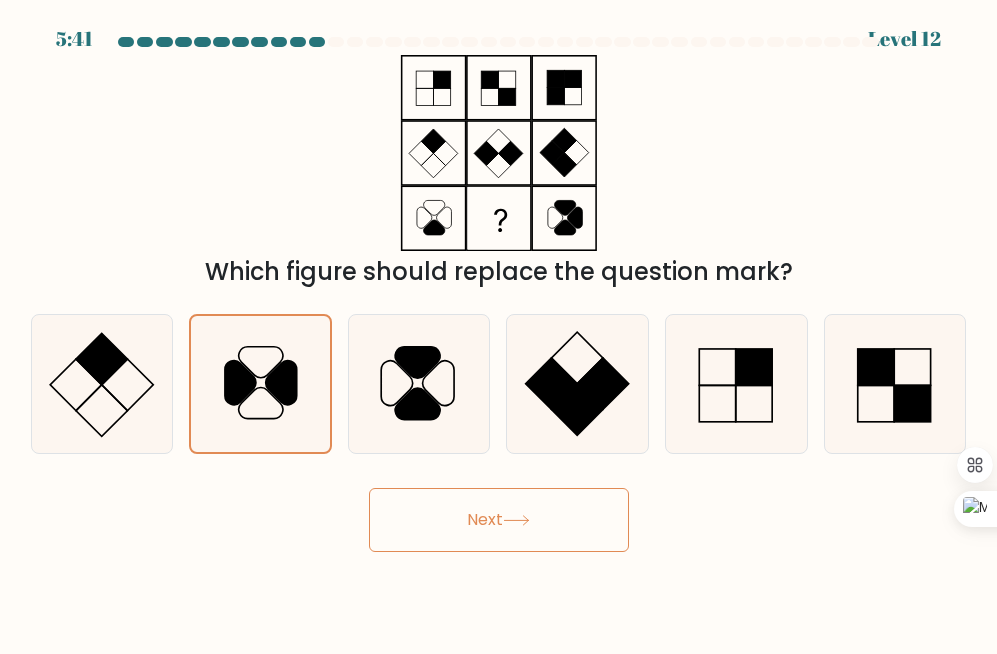 click on "Next" at bounding box center [499, 520] 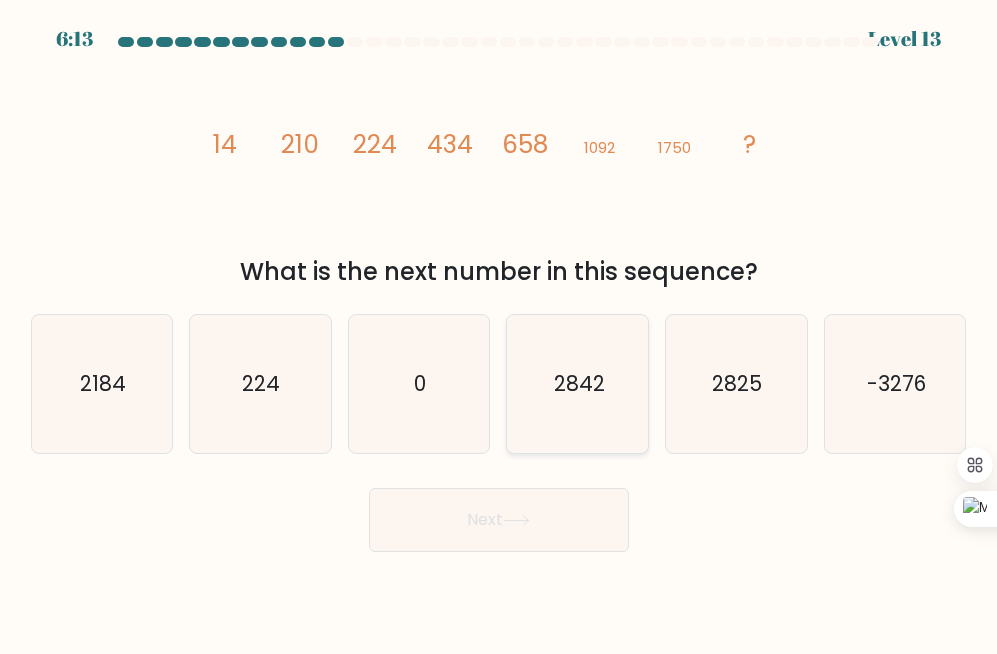 click on "2842" 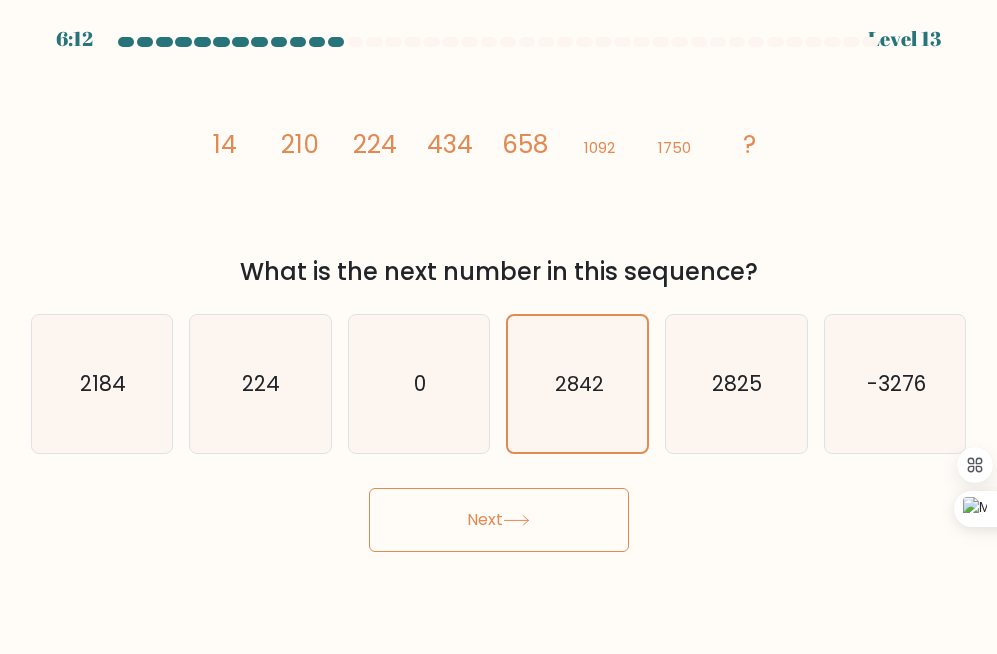 click on "Next" at bounding box center (499, 520) 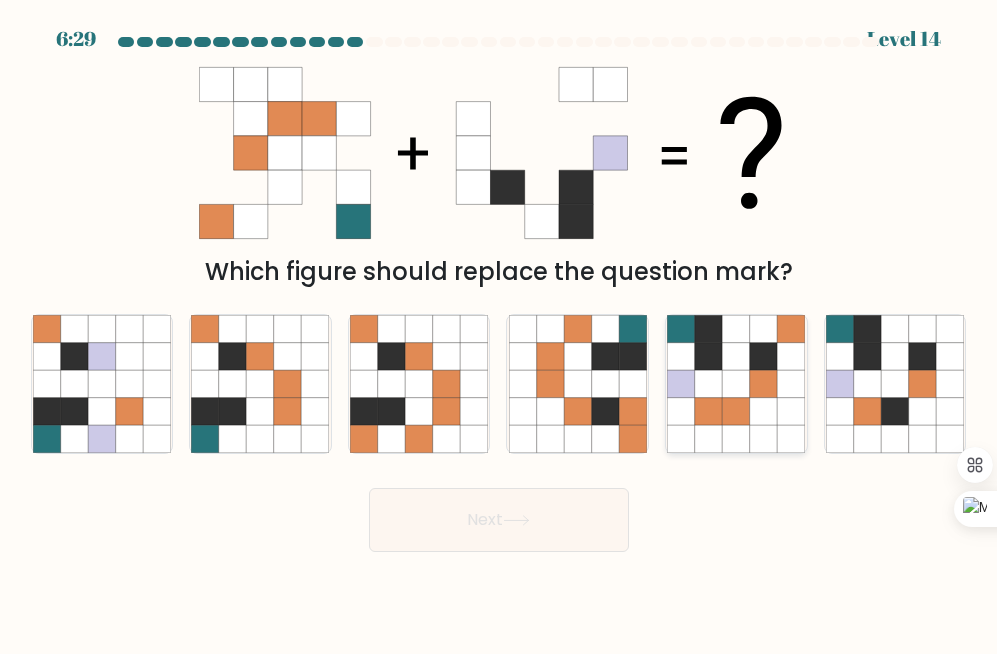 click 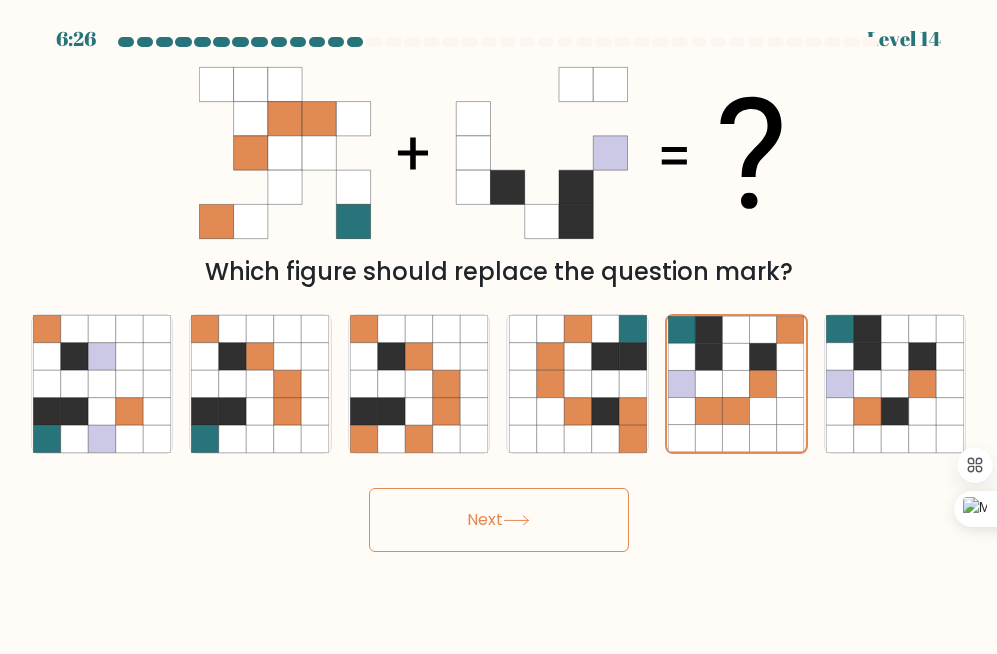 click on "Next" at bounding box center (499, 520) 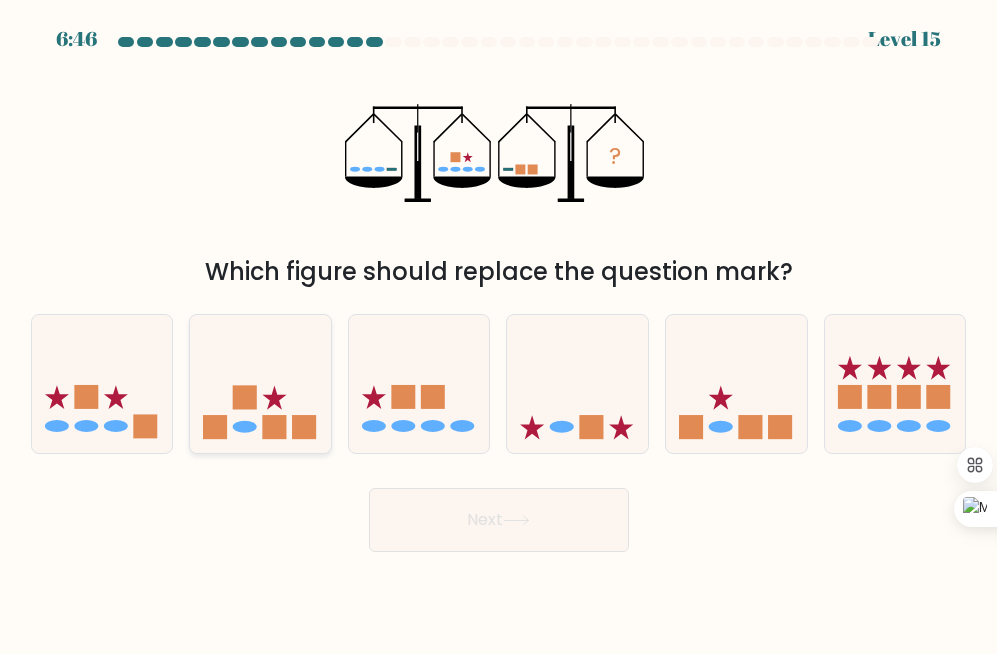 click 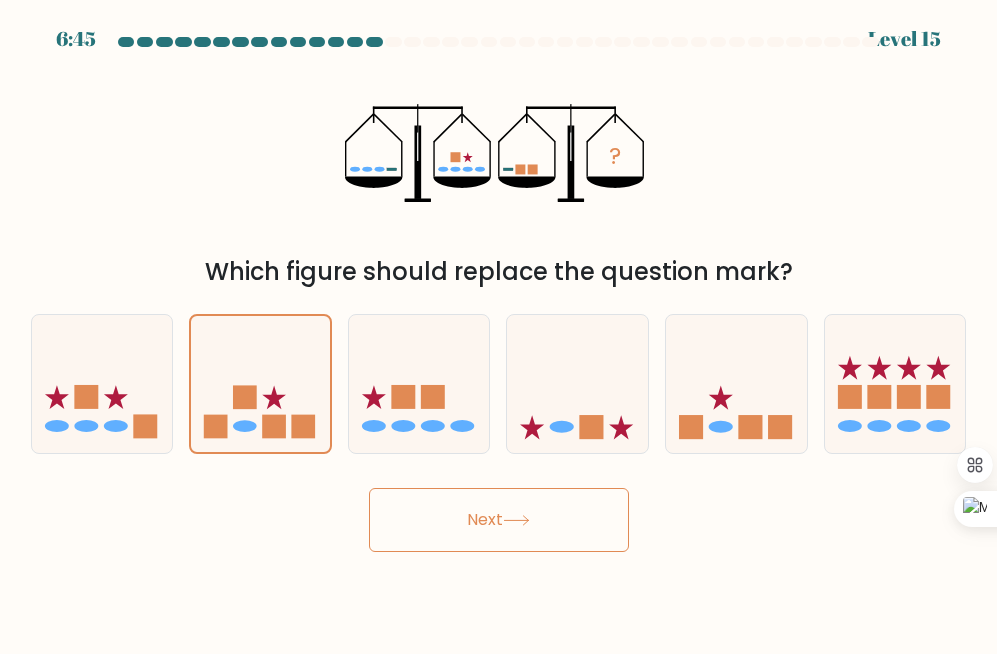 click on "Next" at bounding box center [499, 520] 